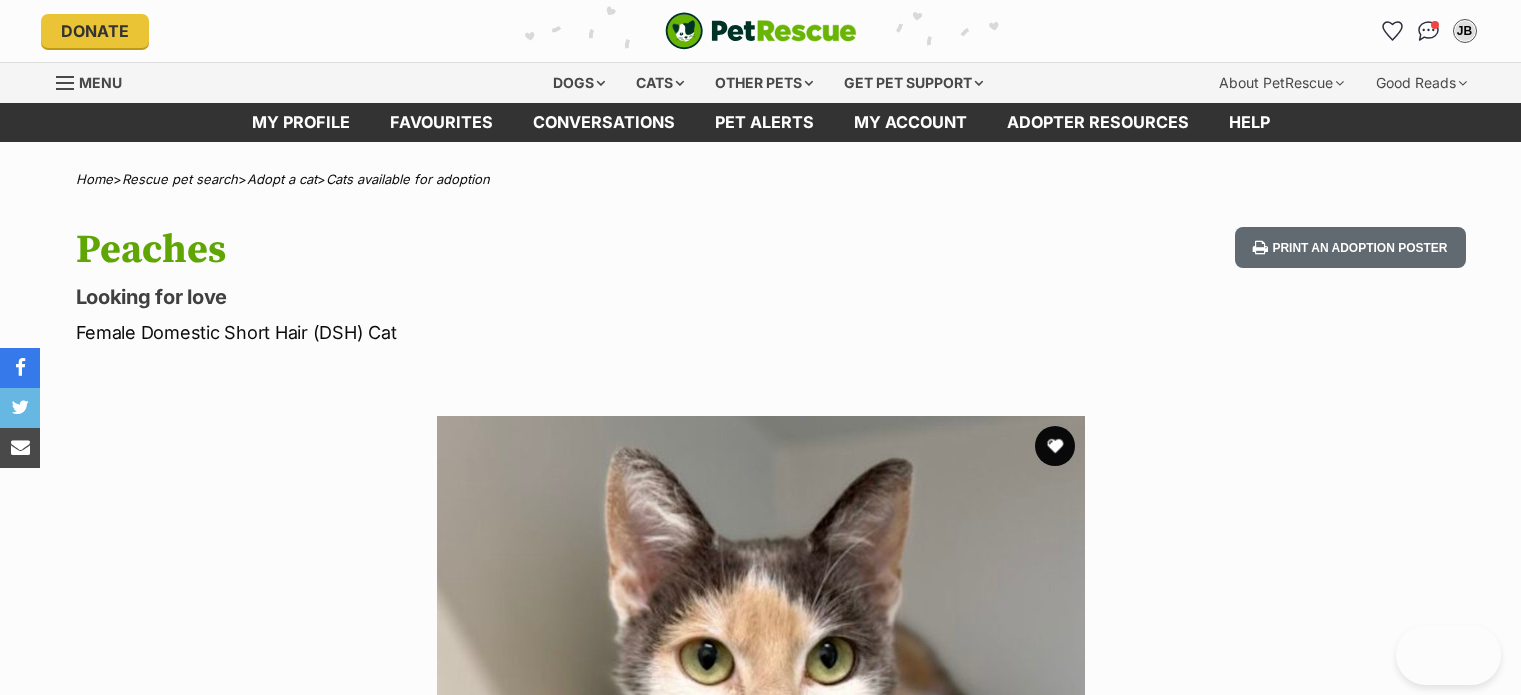 scroll, scrollTop: 0, scrollLeft: 0, axis: both 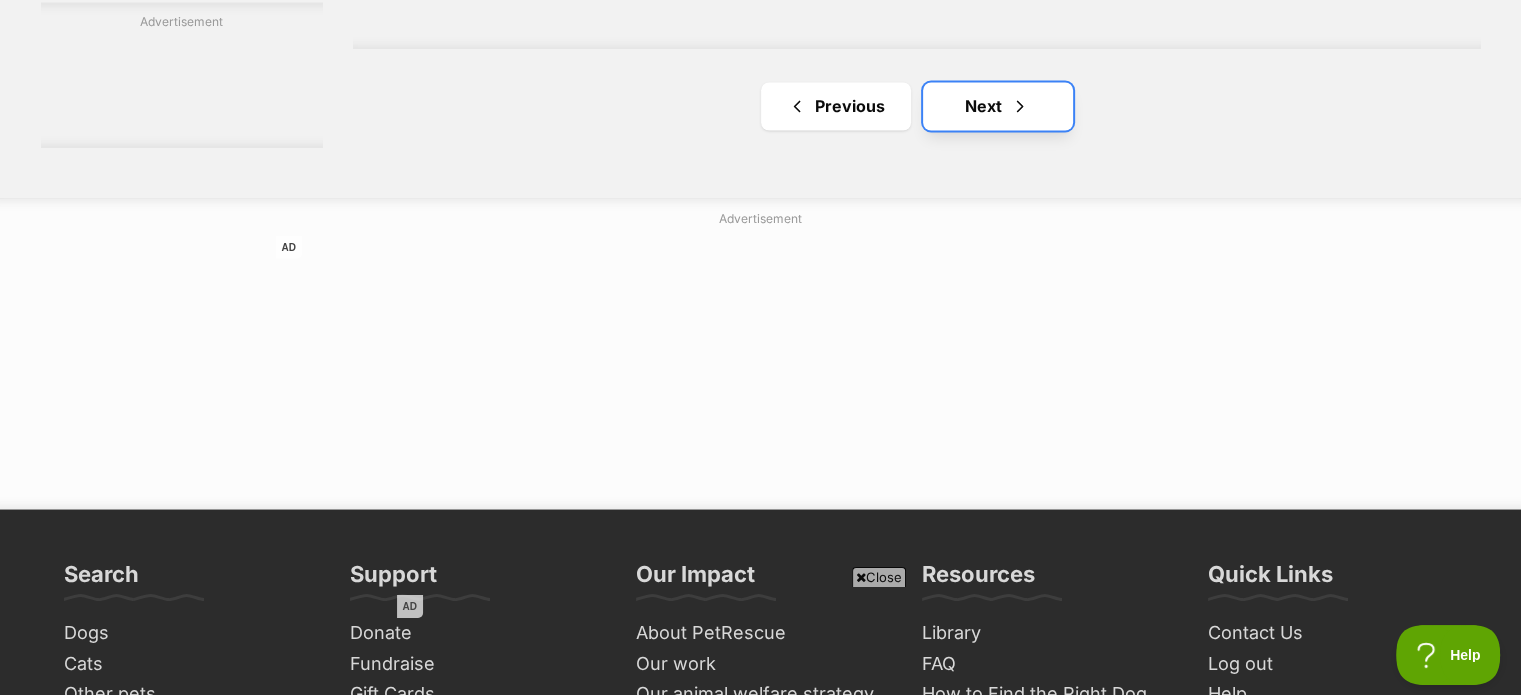 click on "Next" at bounding box center (998, 106) 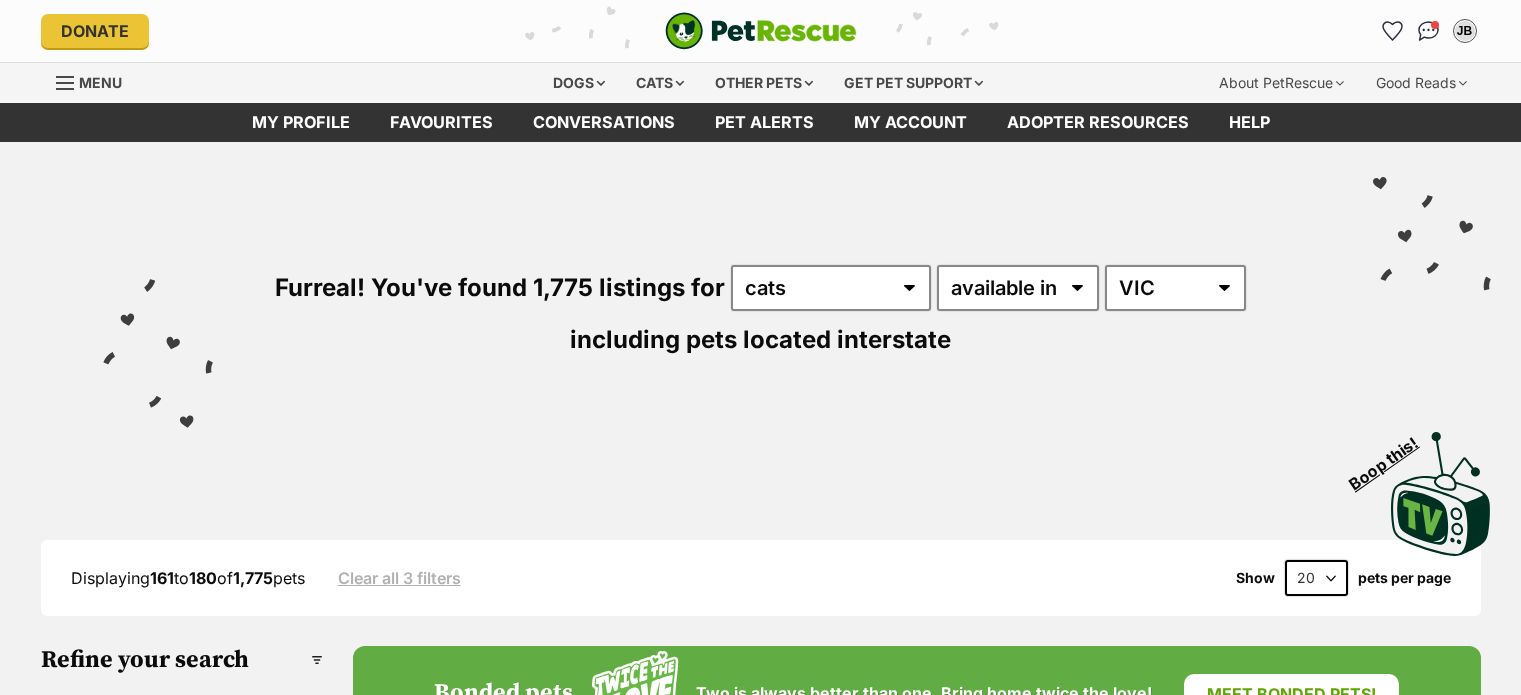 scroll, scrollTop: 0, scrollLeft: 0, axis: both 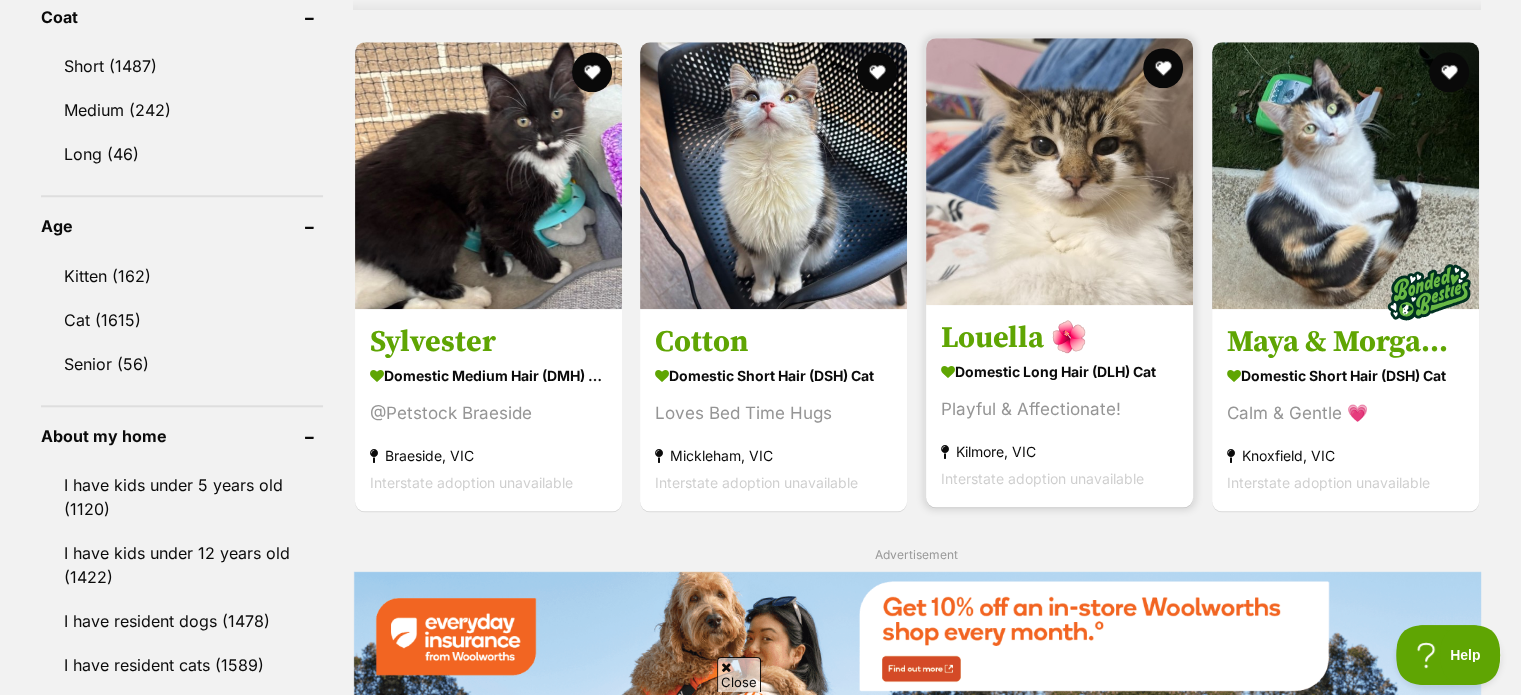 click at bounding box center (1059, 171) 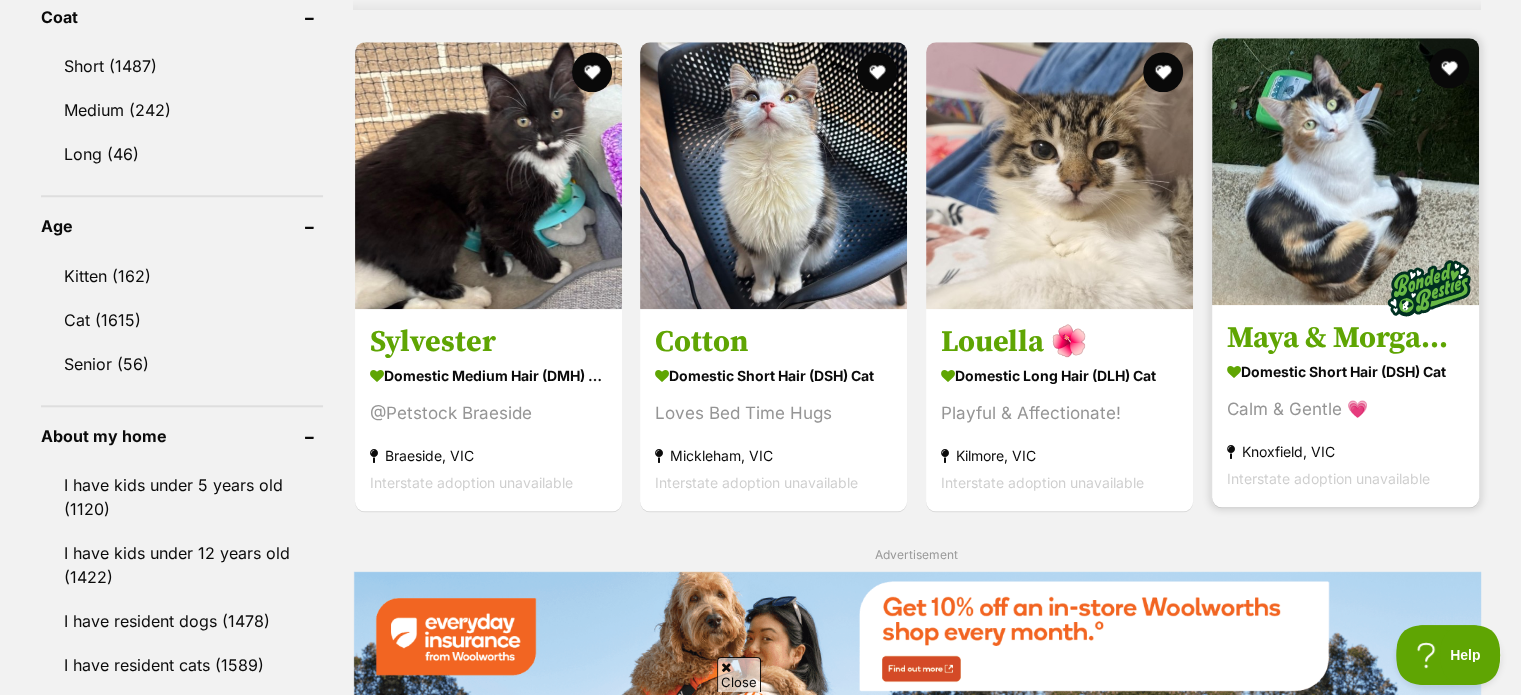 click at bounding box center [1345, 171] 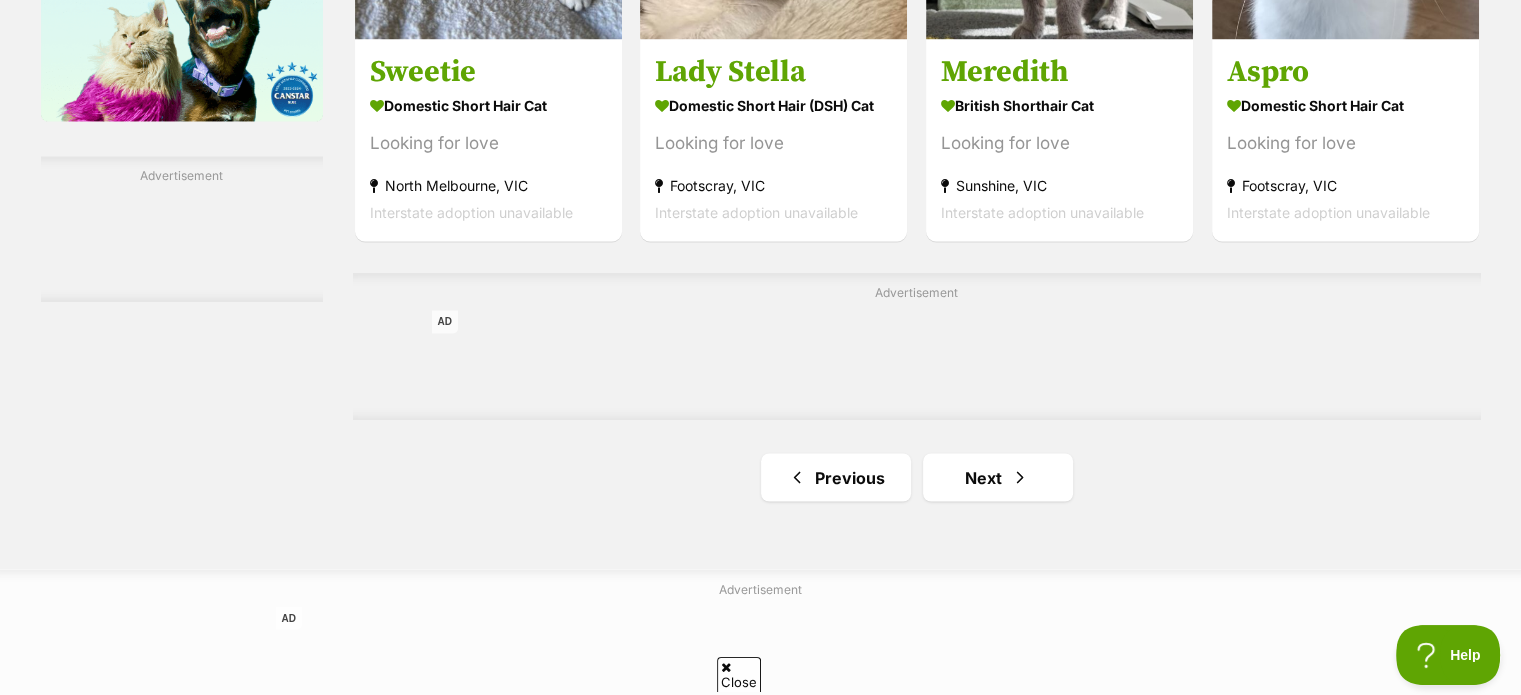 scroll, scrollTop: 3400, scrollLeft: 0, axis: vertical 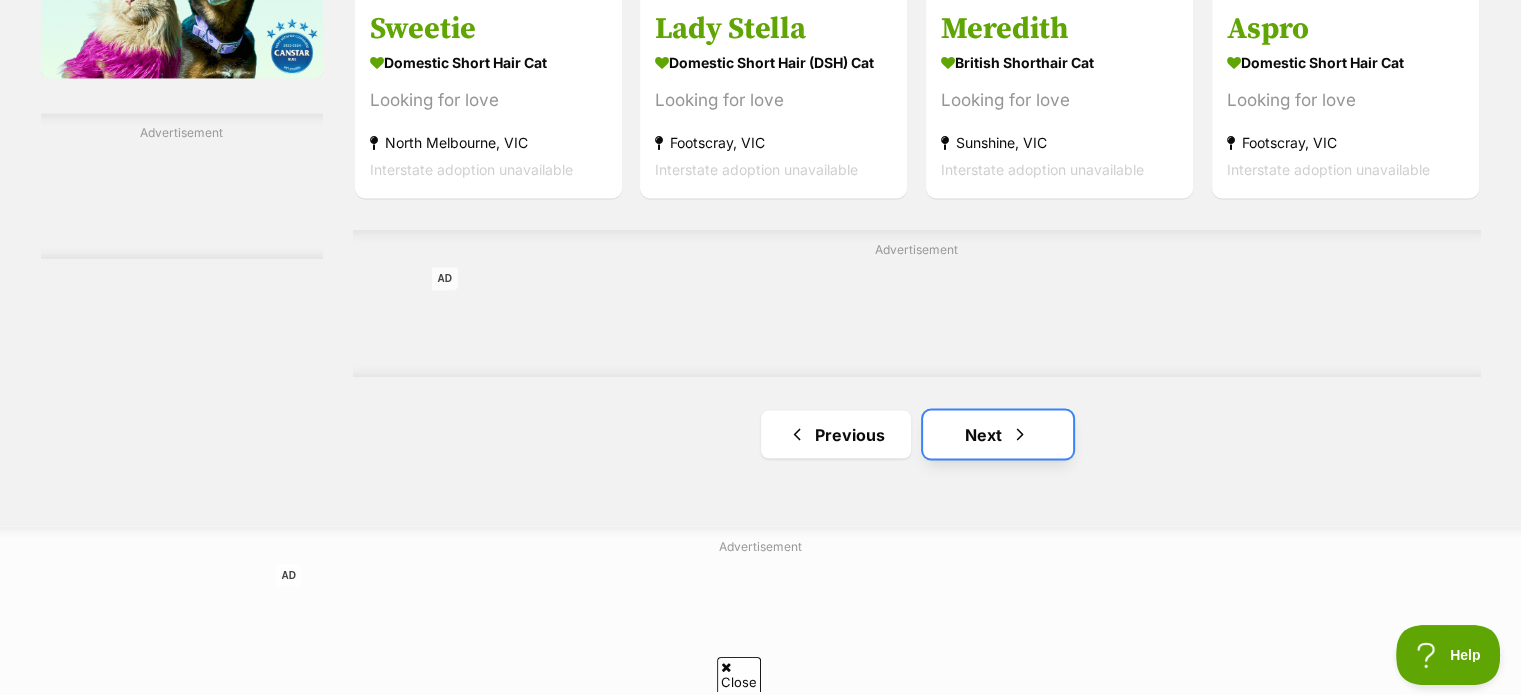 click at bounding box center (1020, 434) 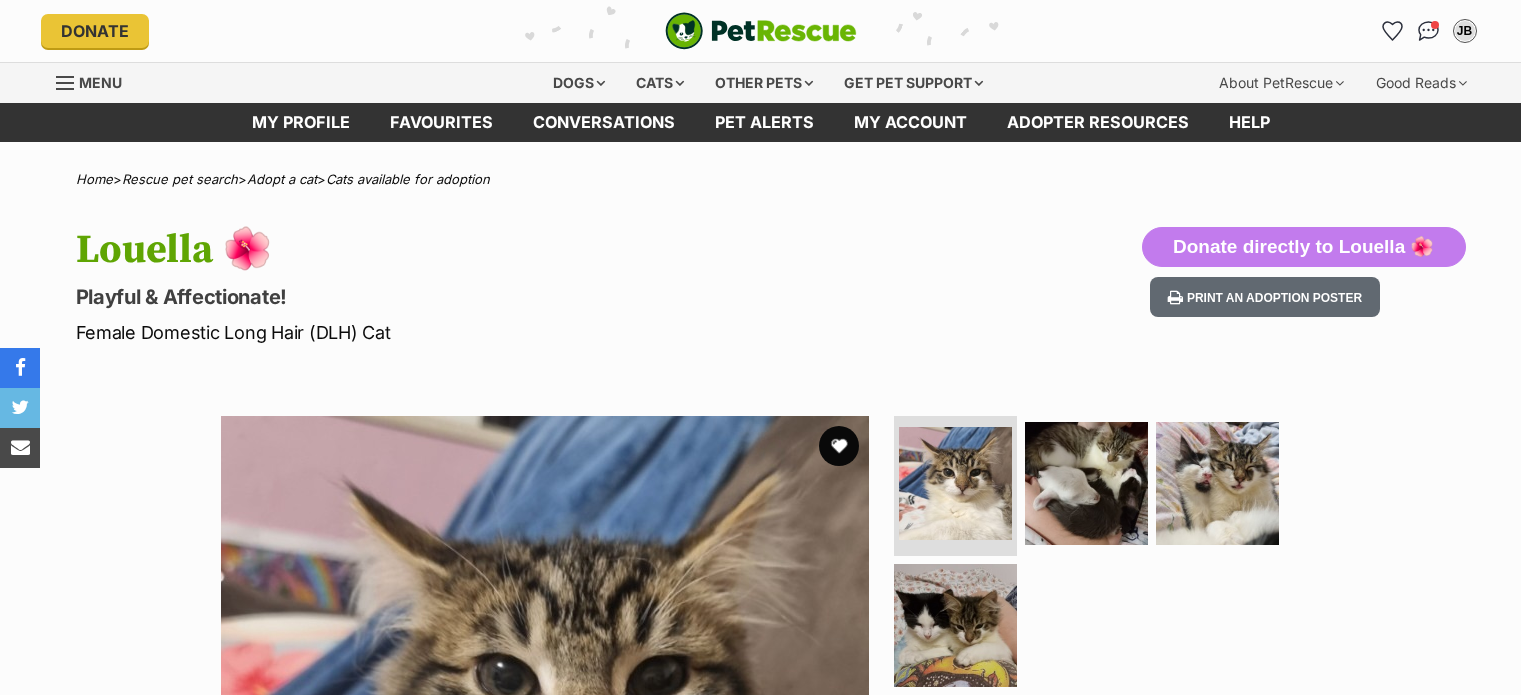 scroll, scrollTop: 0, scrollLeft: 0, axis: both 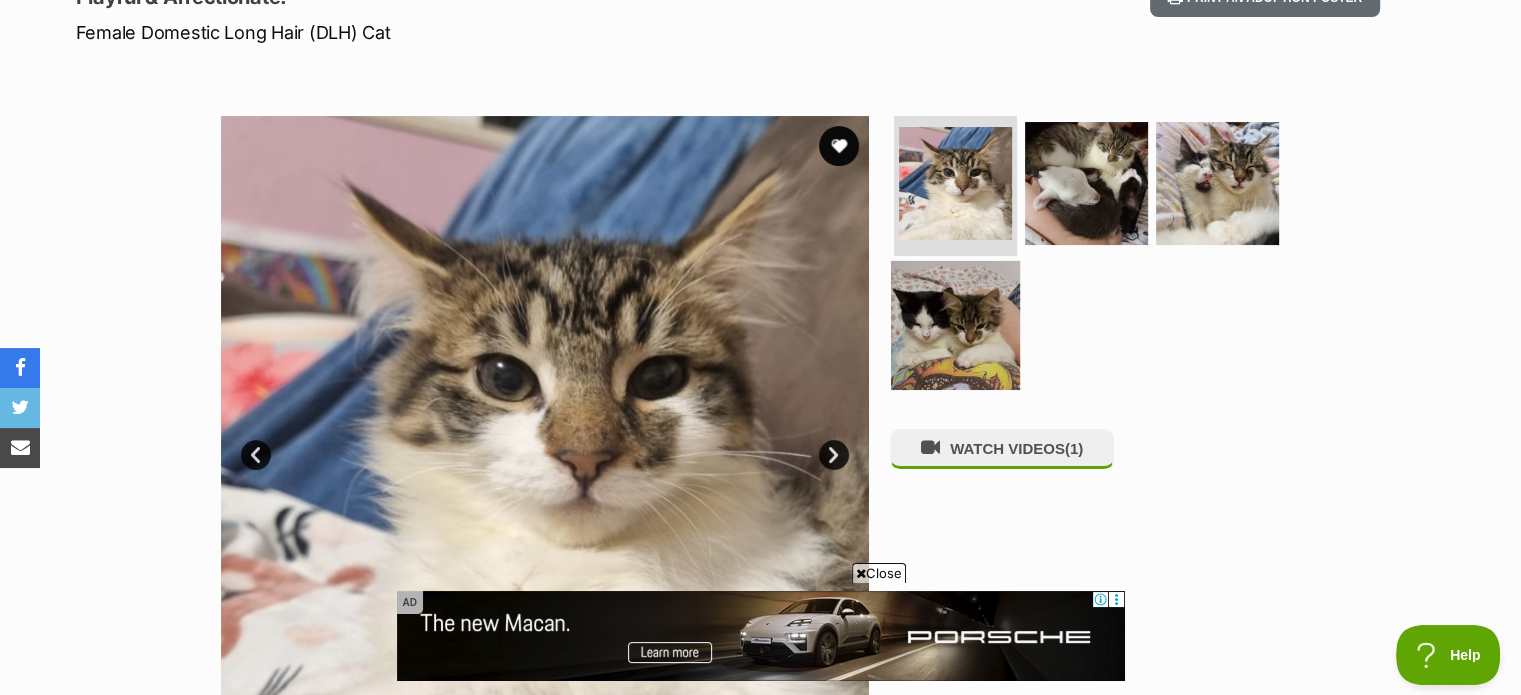 click at bounding box center [955, 324] 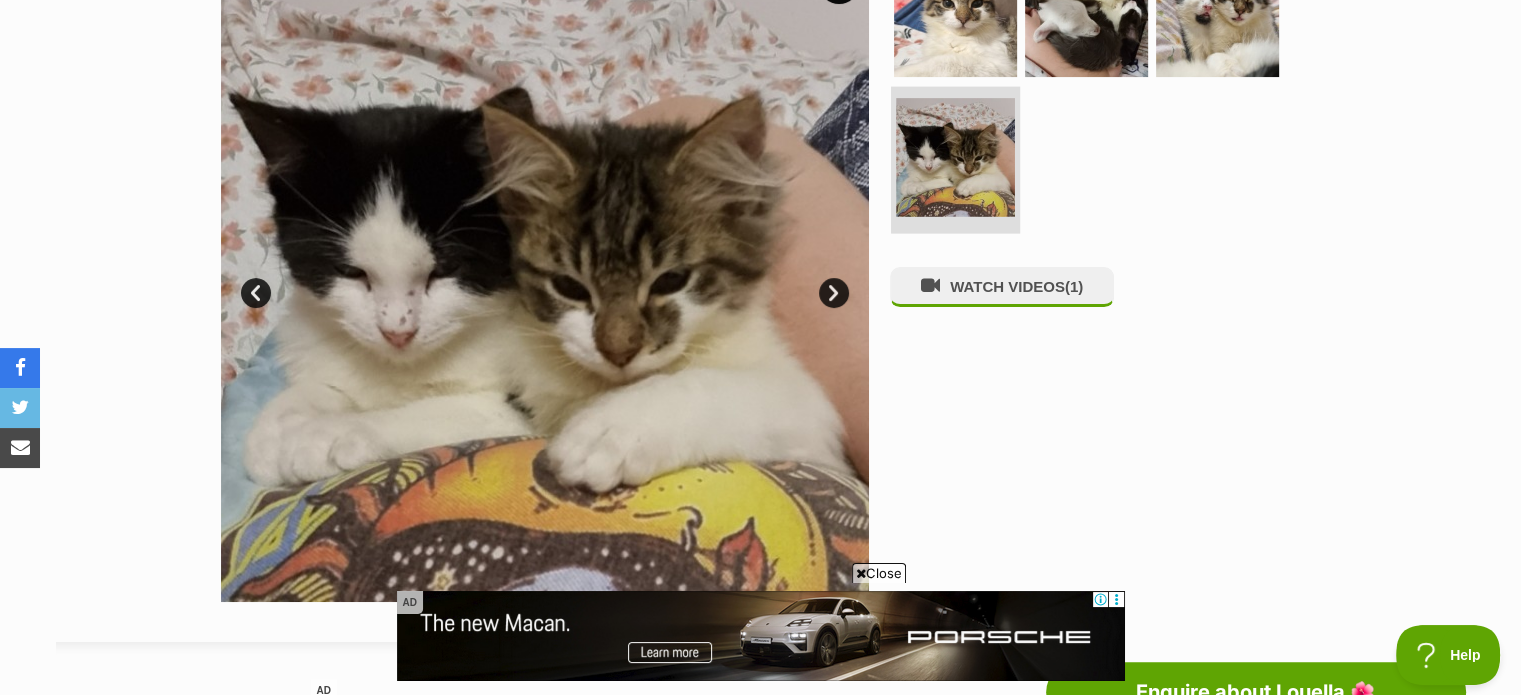 scroll, scrollTop: 500, scrollLeft: 0, axis: vertical 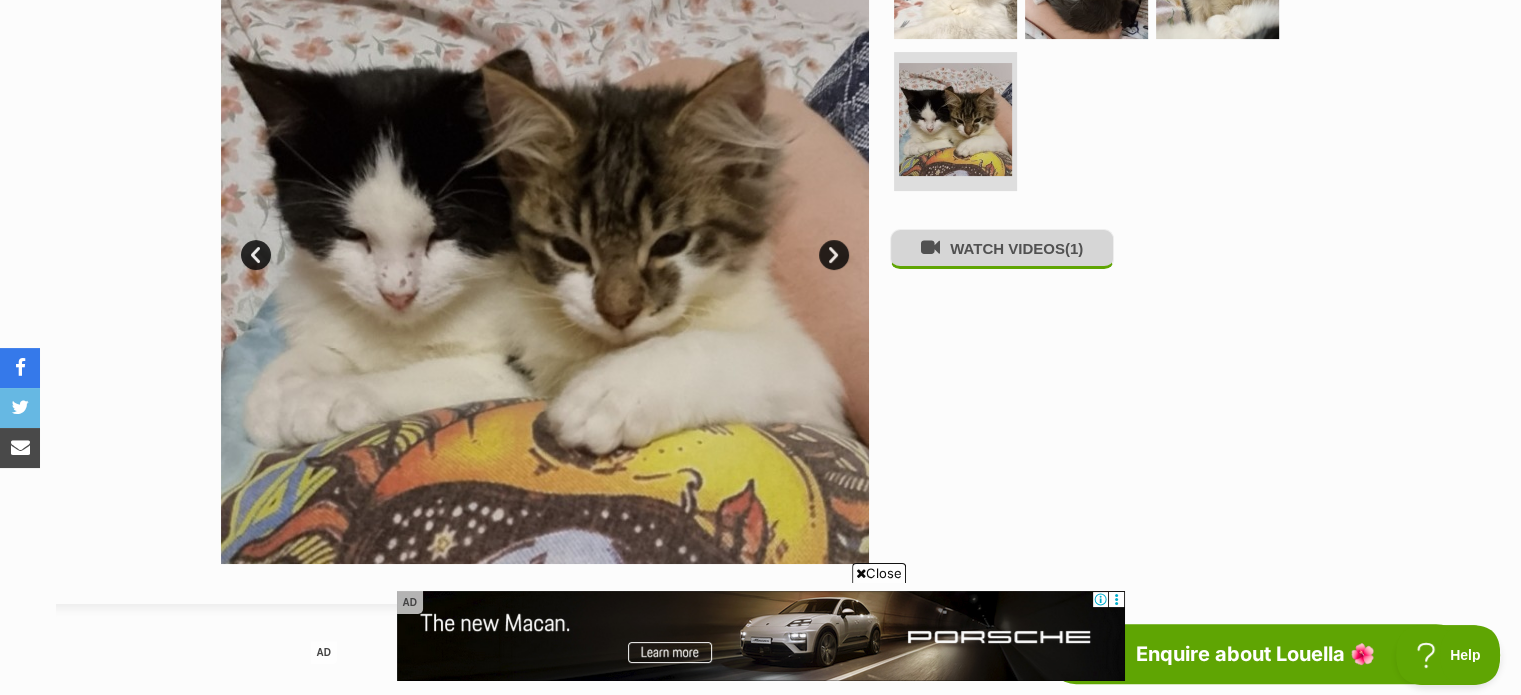 click on "WATCH VIDEOS
(1)" at bounding box center [1002, 248] 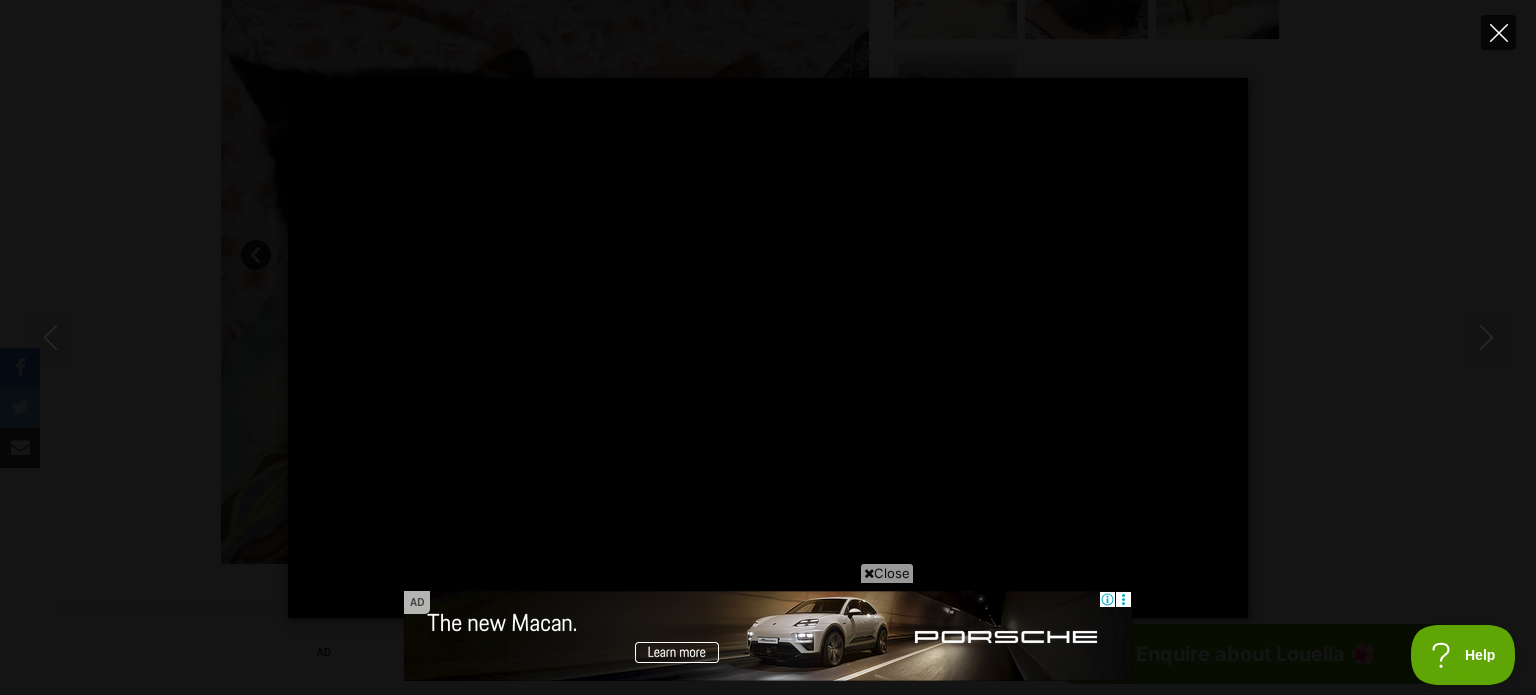 click 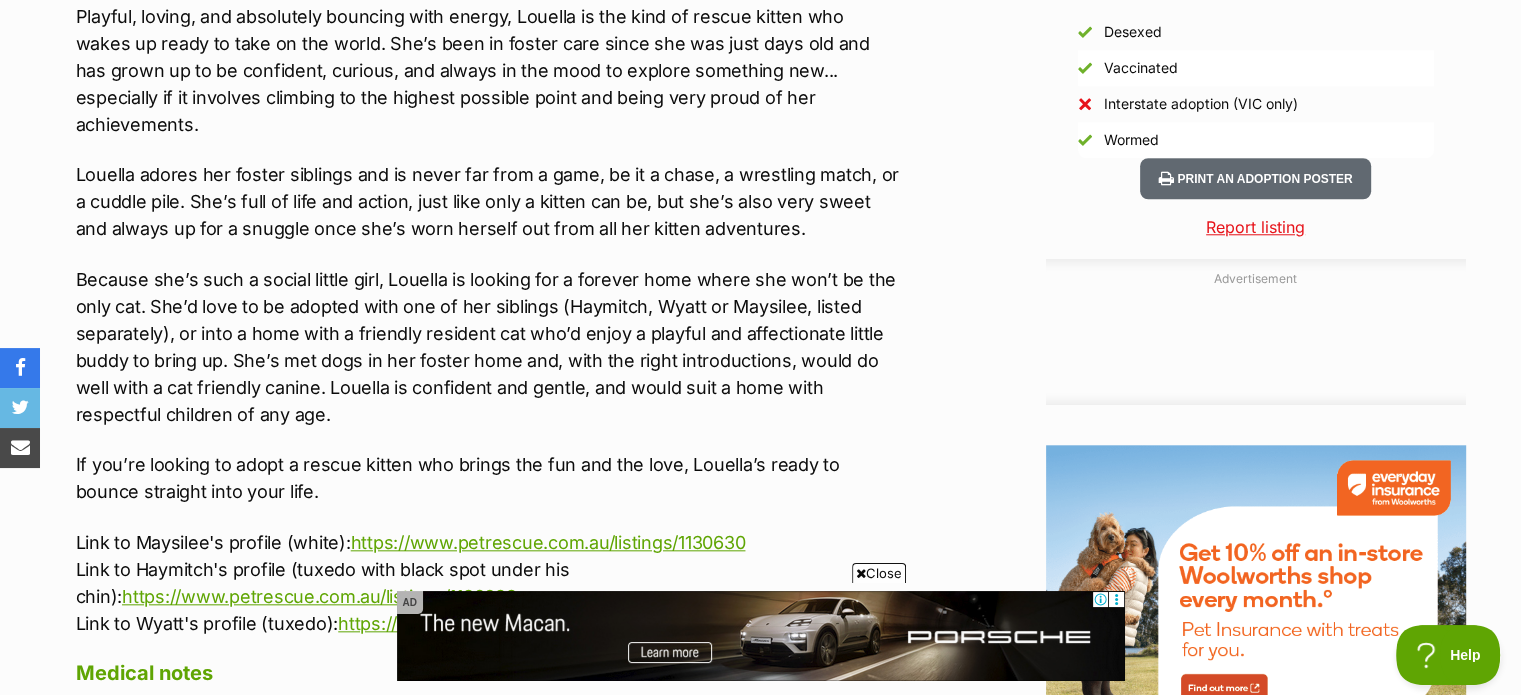 scroll, scrollTop: 1243, scrollLeft: 0, axis: vertical 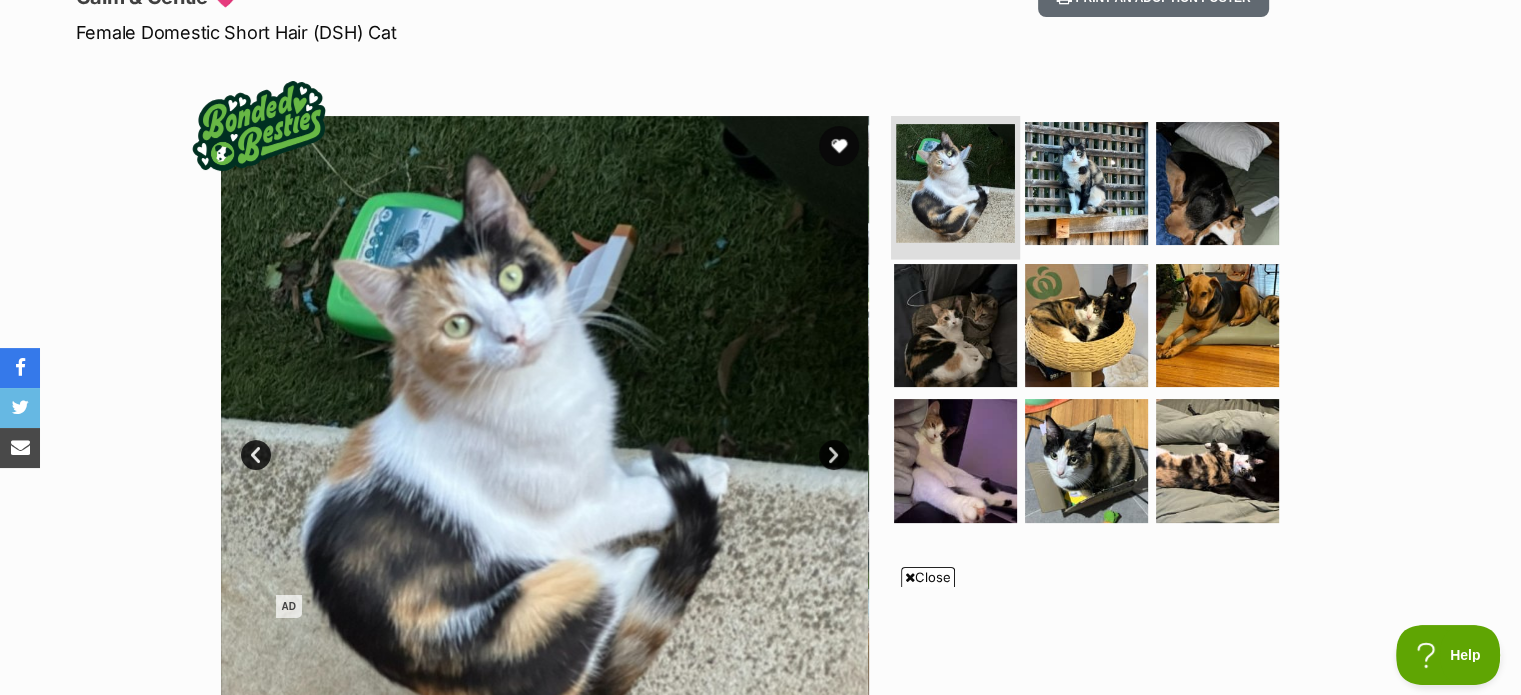 click at bounding box center (955, 183) 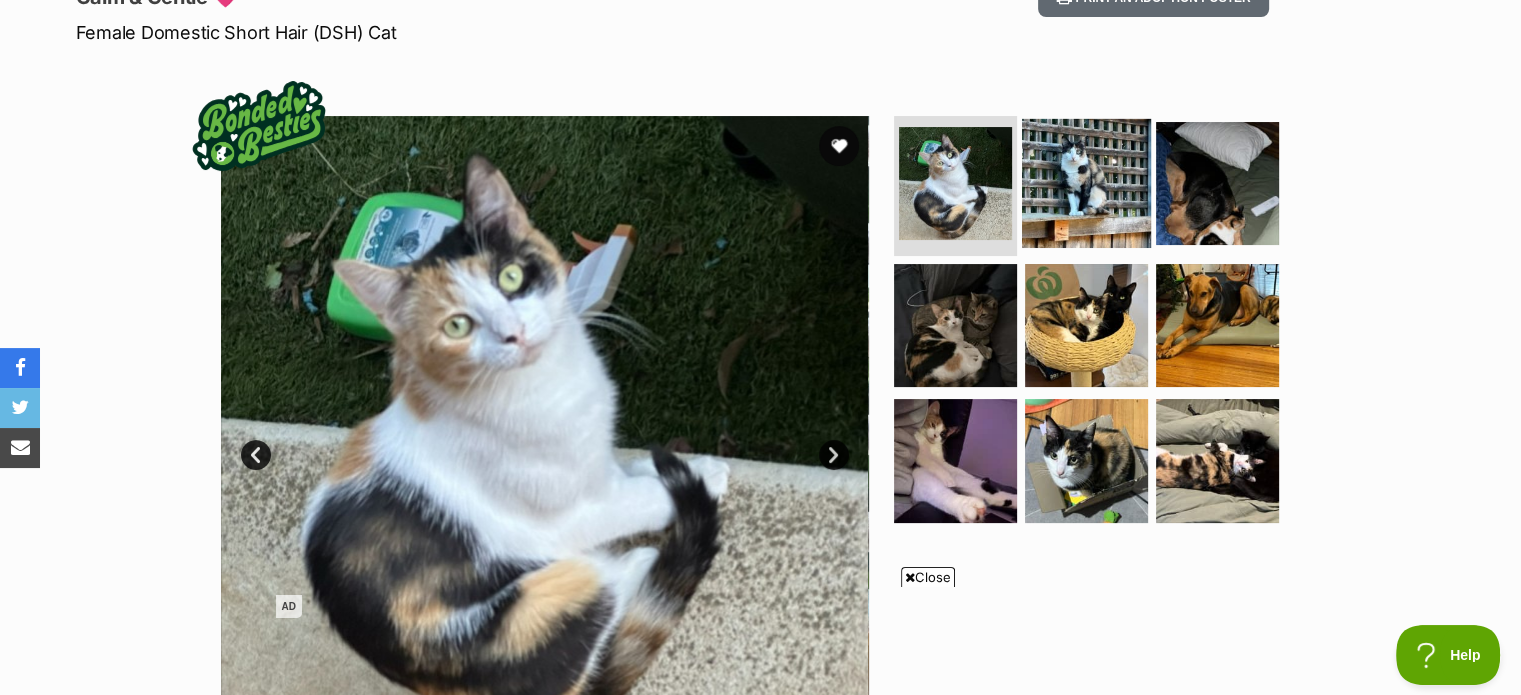 click at bounding box center (1086, 183) 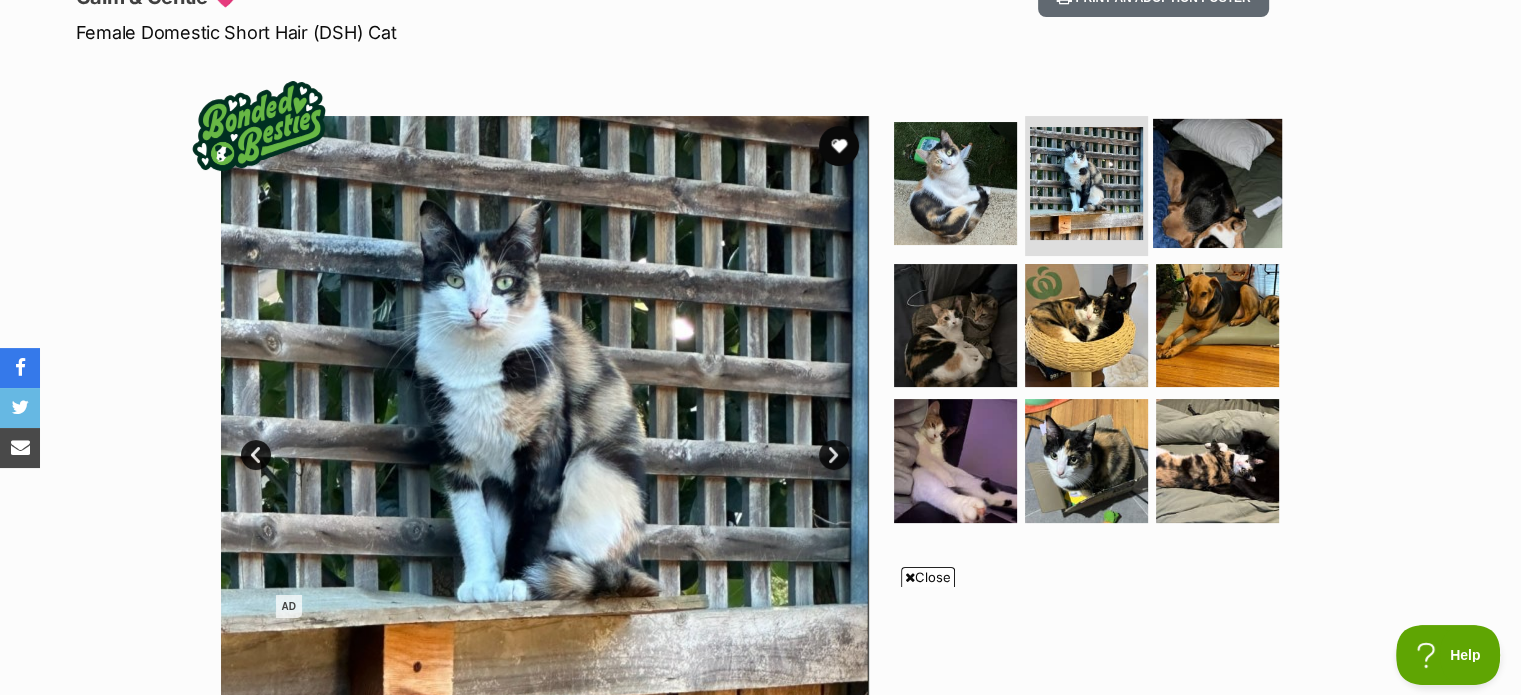 click at bounding box center [1217, 183] 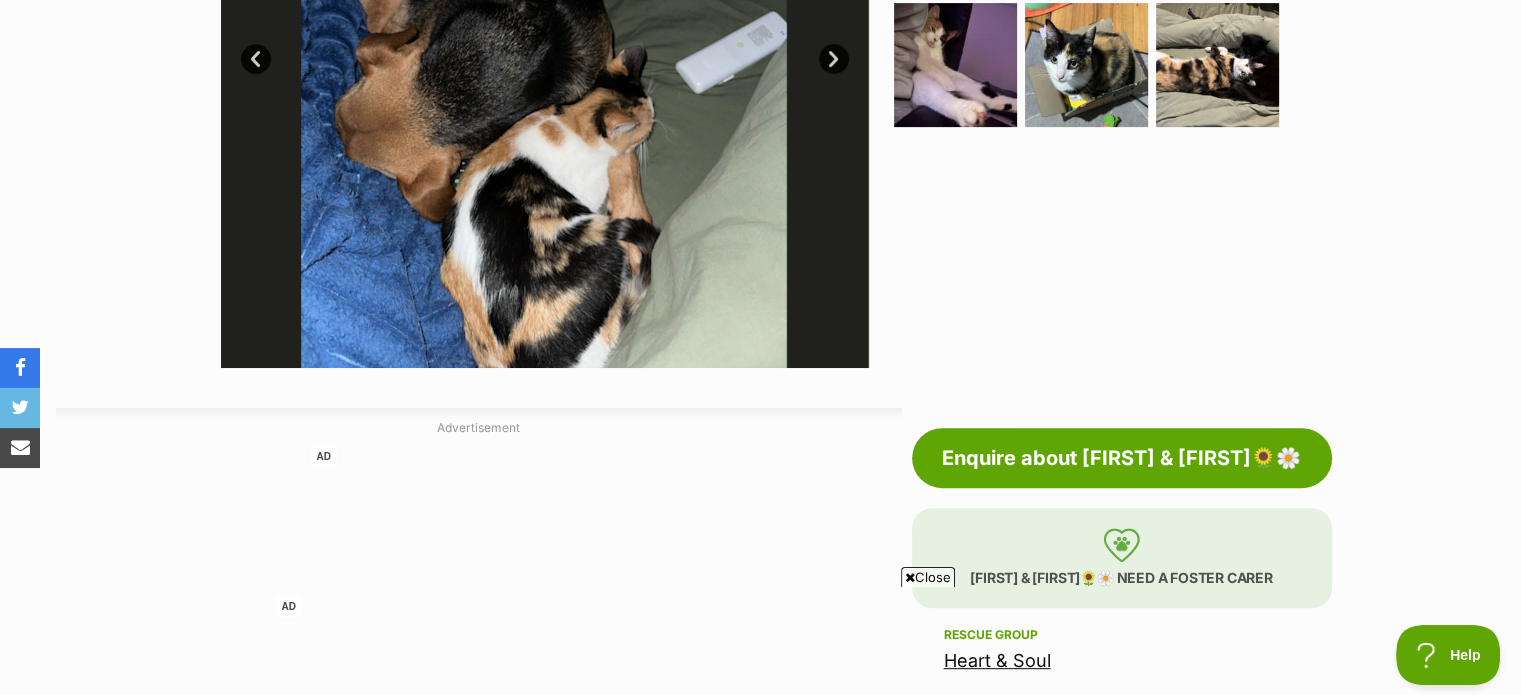 scroll, scrollTop: 700, scrollLeft: 0, axis: vertical 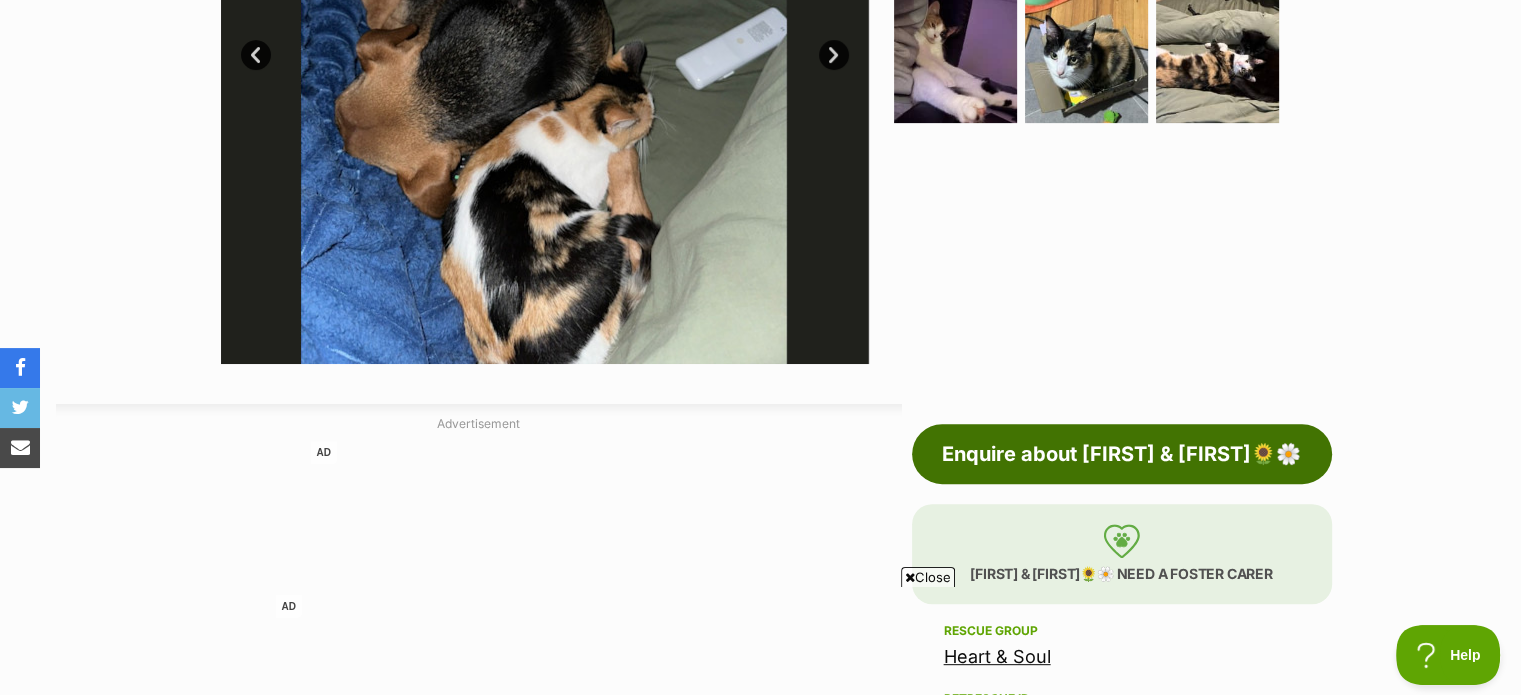 click on "Enquire about Maya & Morgan🌻🌼" at bounding box center [1122, 454] 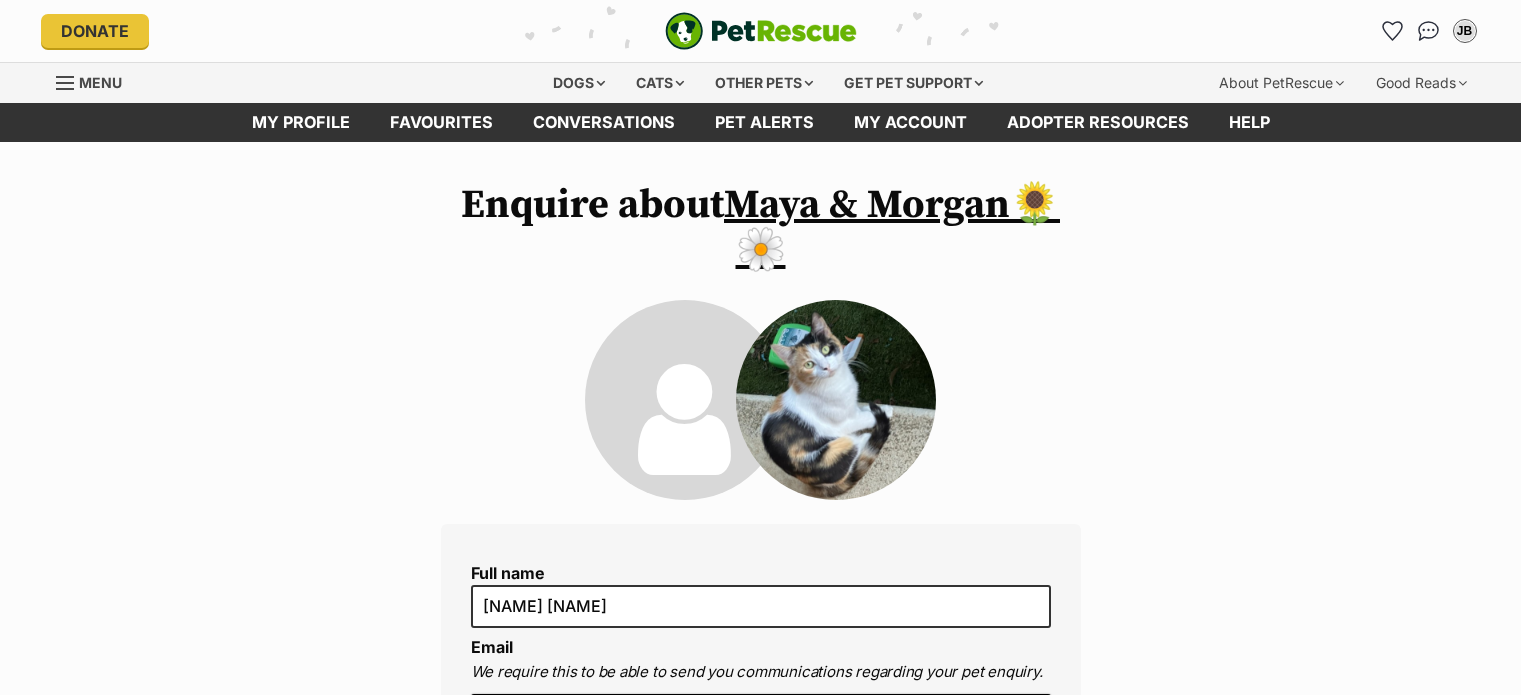 scroll, scrollTop: 0, scrollLeft: 0, axis: both 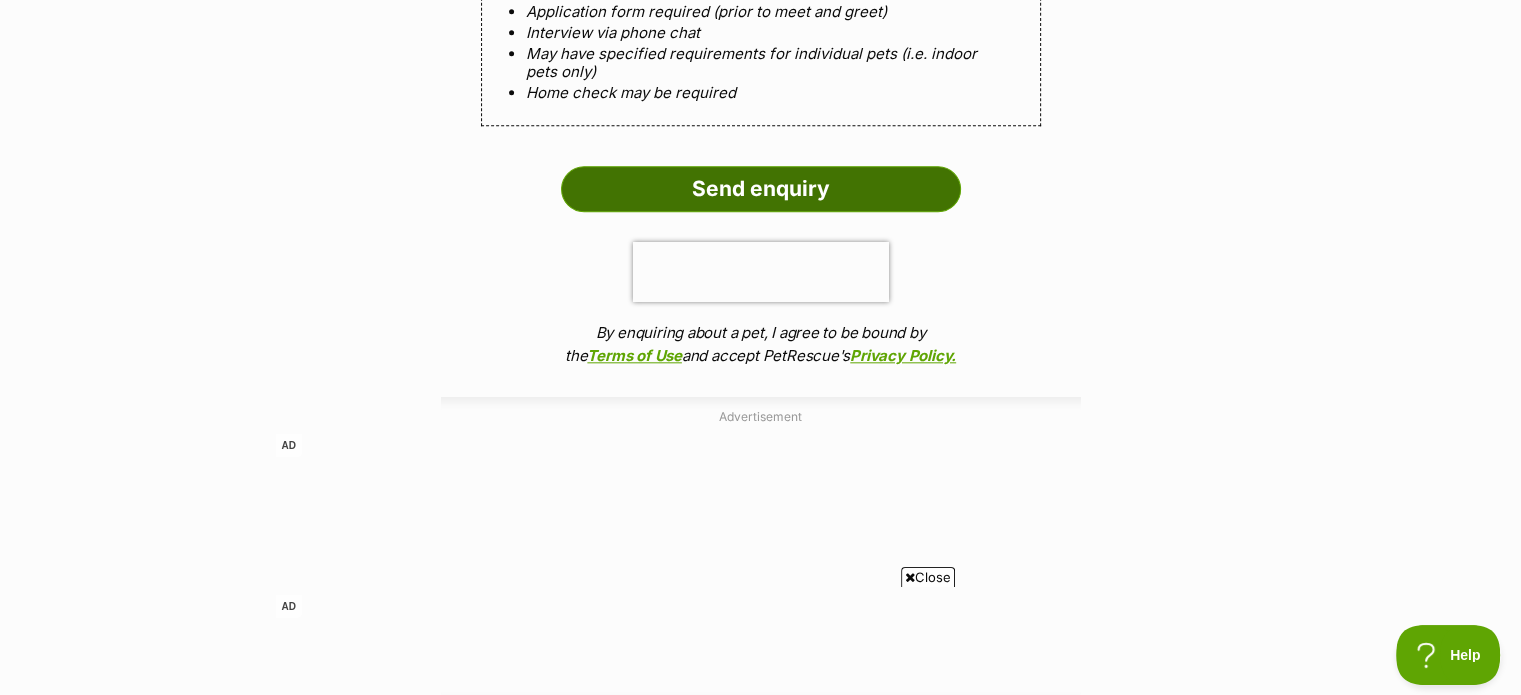 click on "Send enquiry" at bounding box center (761, 189) 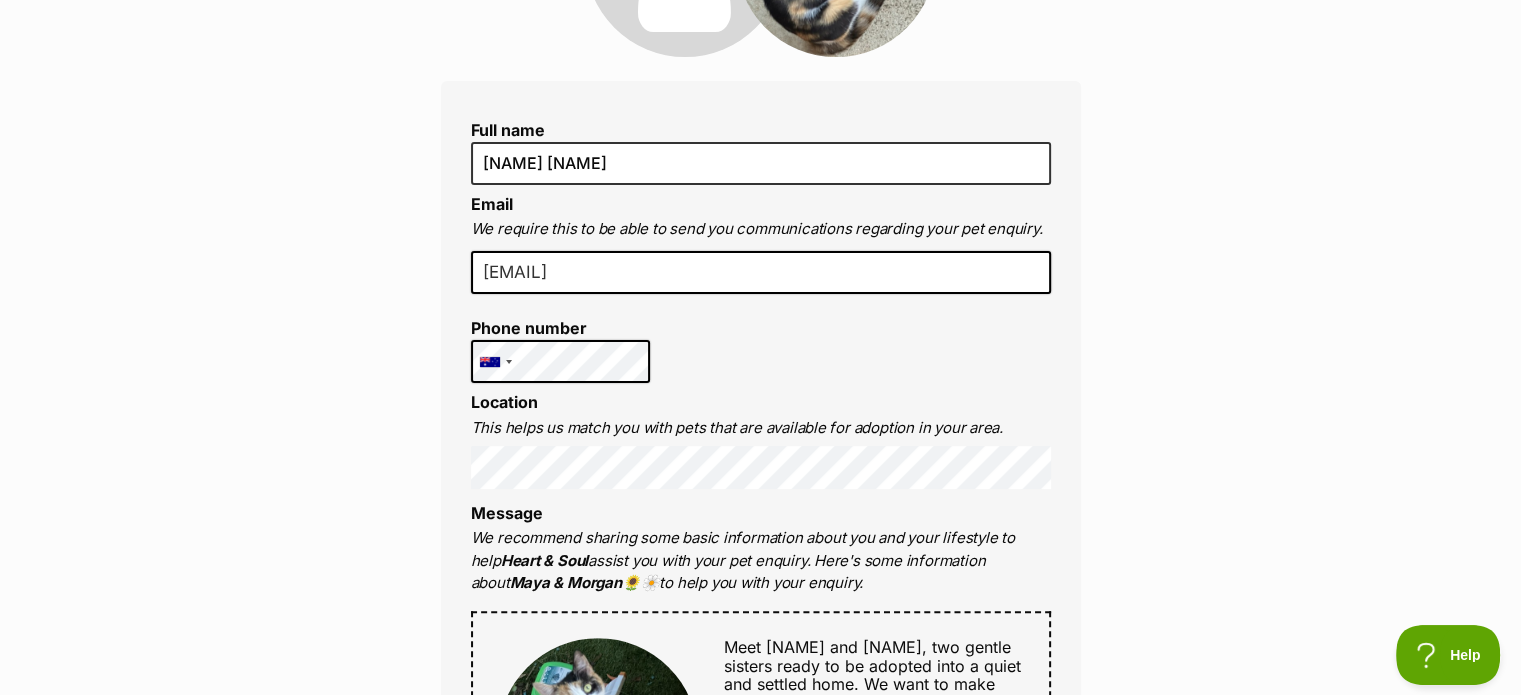 scroll, scrollTop: 0, scrollLeft: 0, axis: both 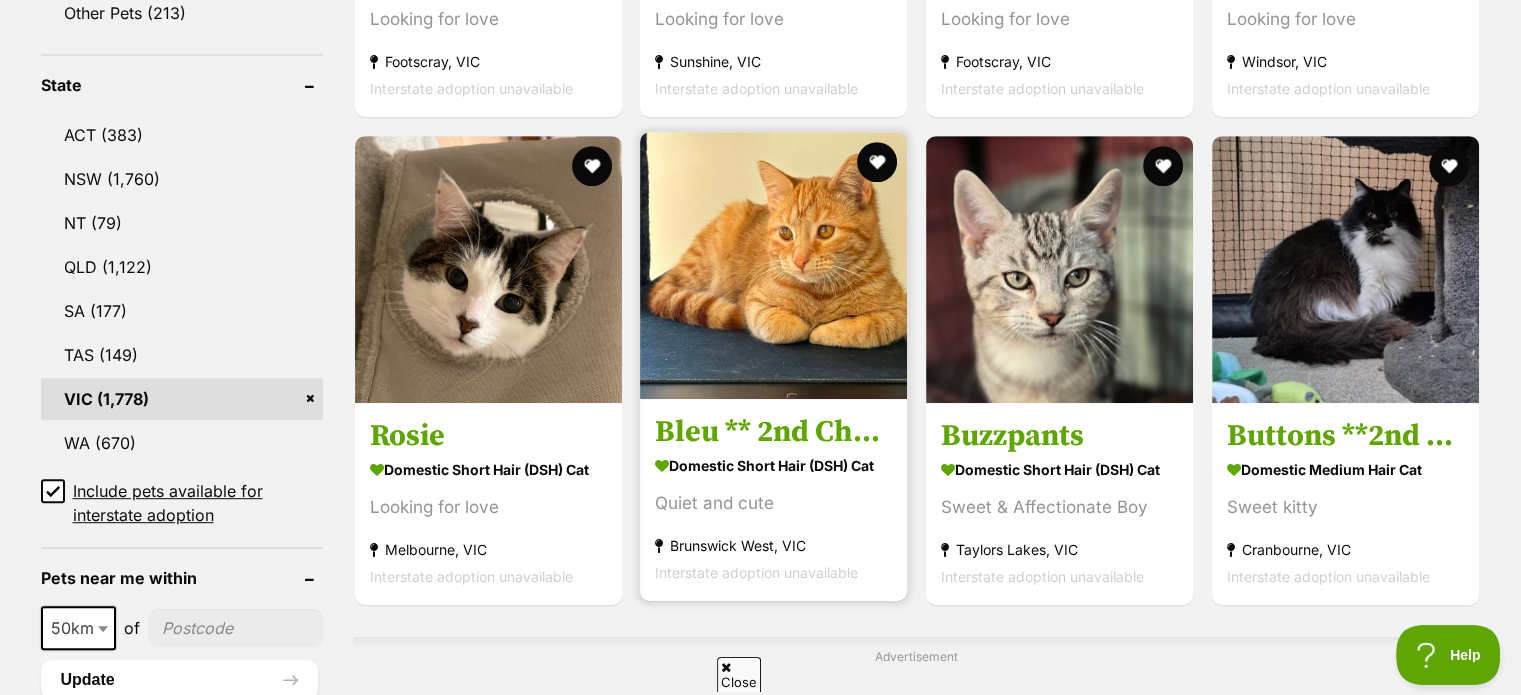 click at bounding box center [773, 265] 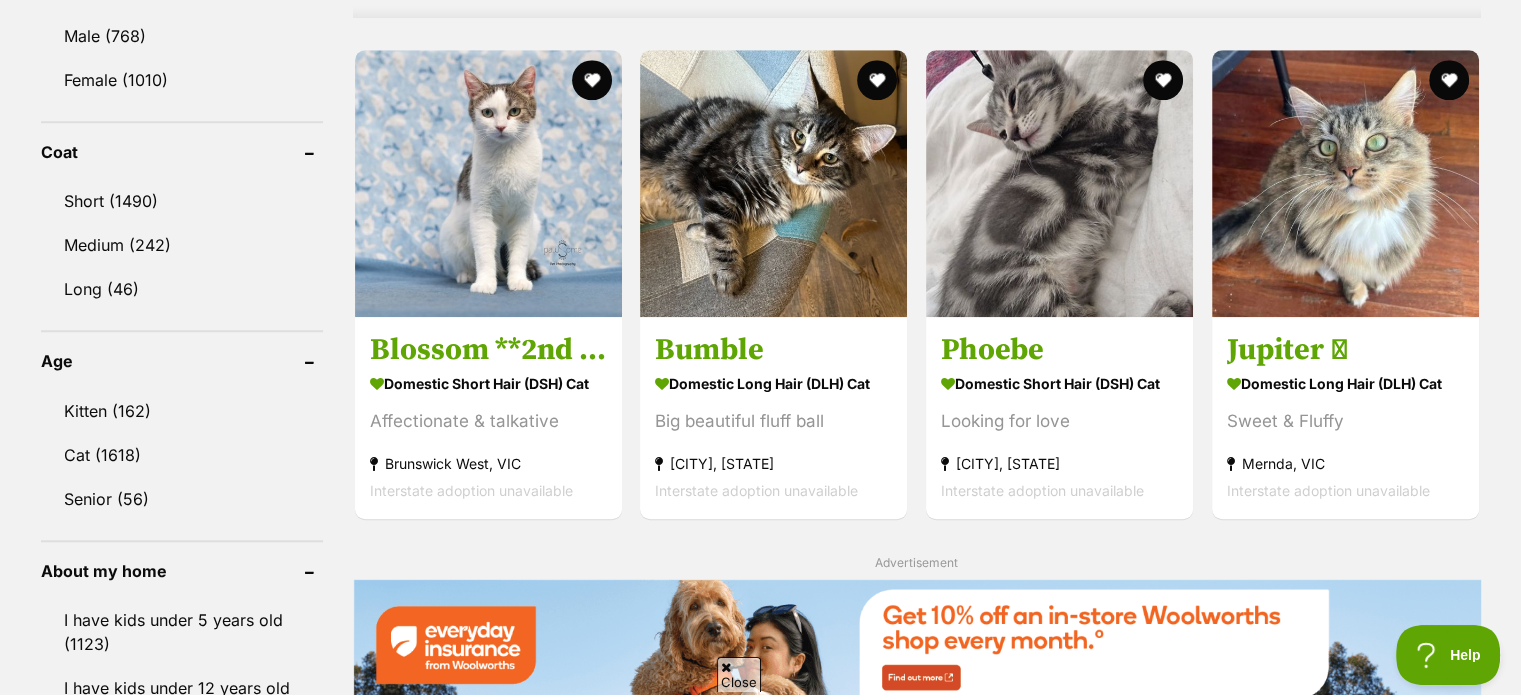 scroll, scrollTop: 1800, scrollLeft: 0, axis: vertical 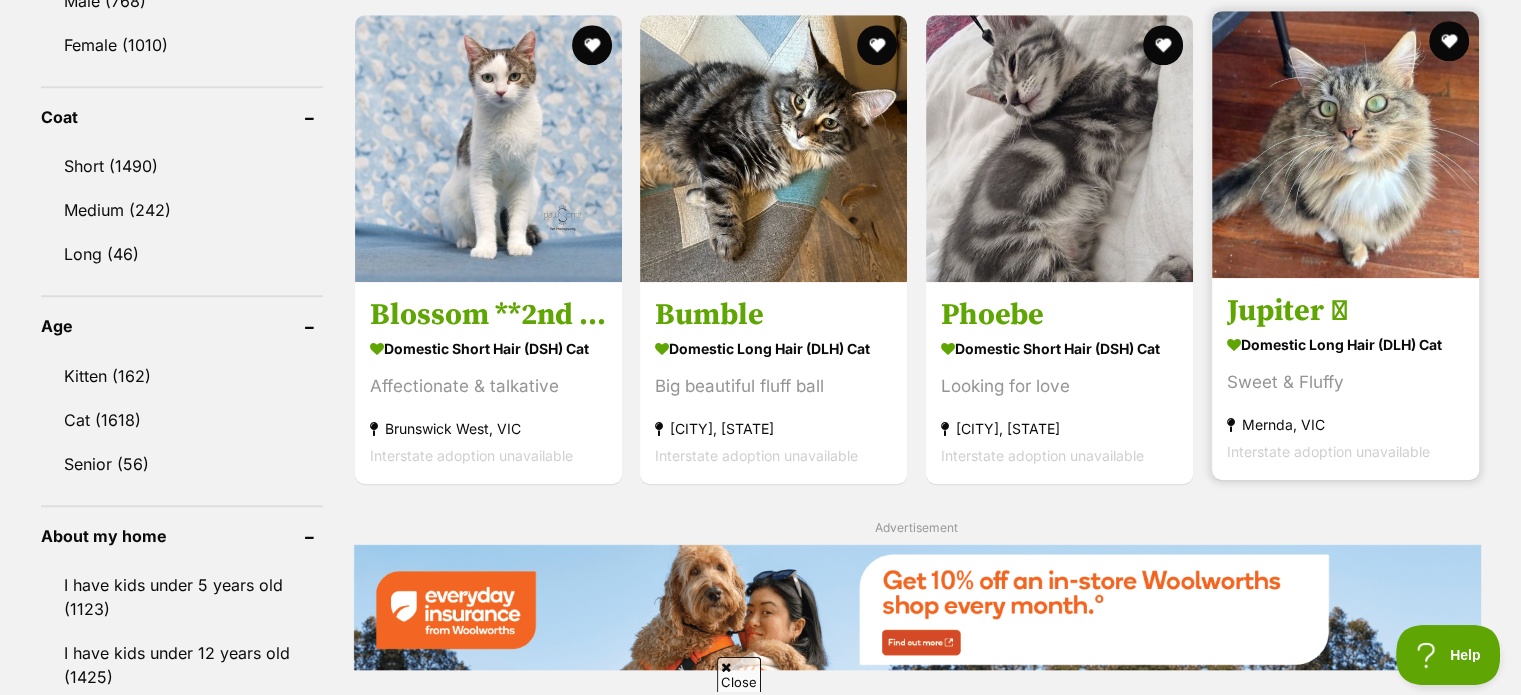click at bounding box center (1345, 144) 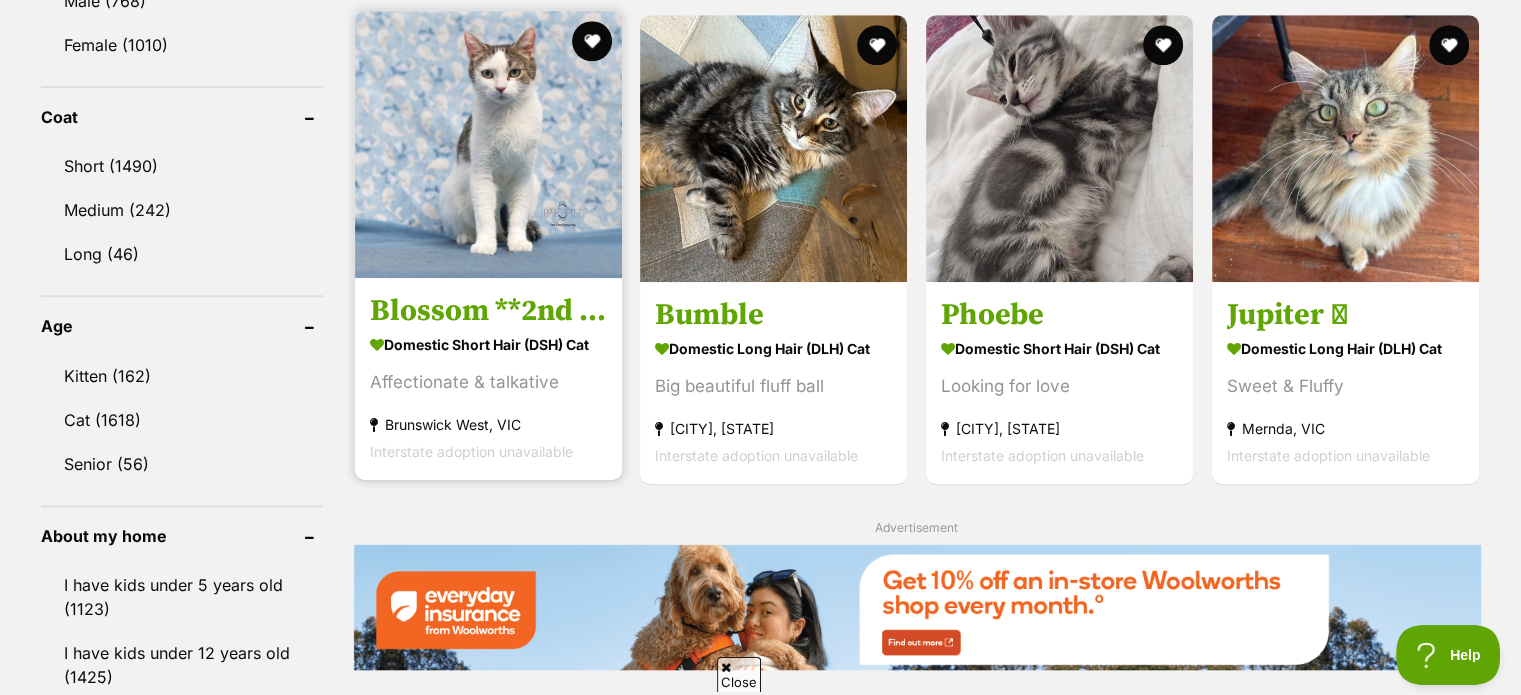 click at bounding box center (488, 144) 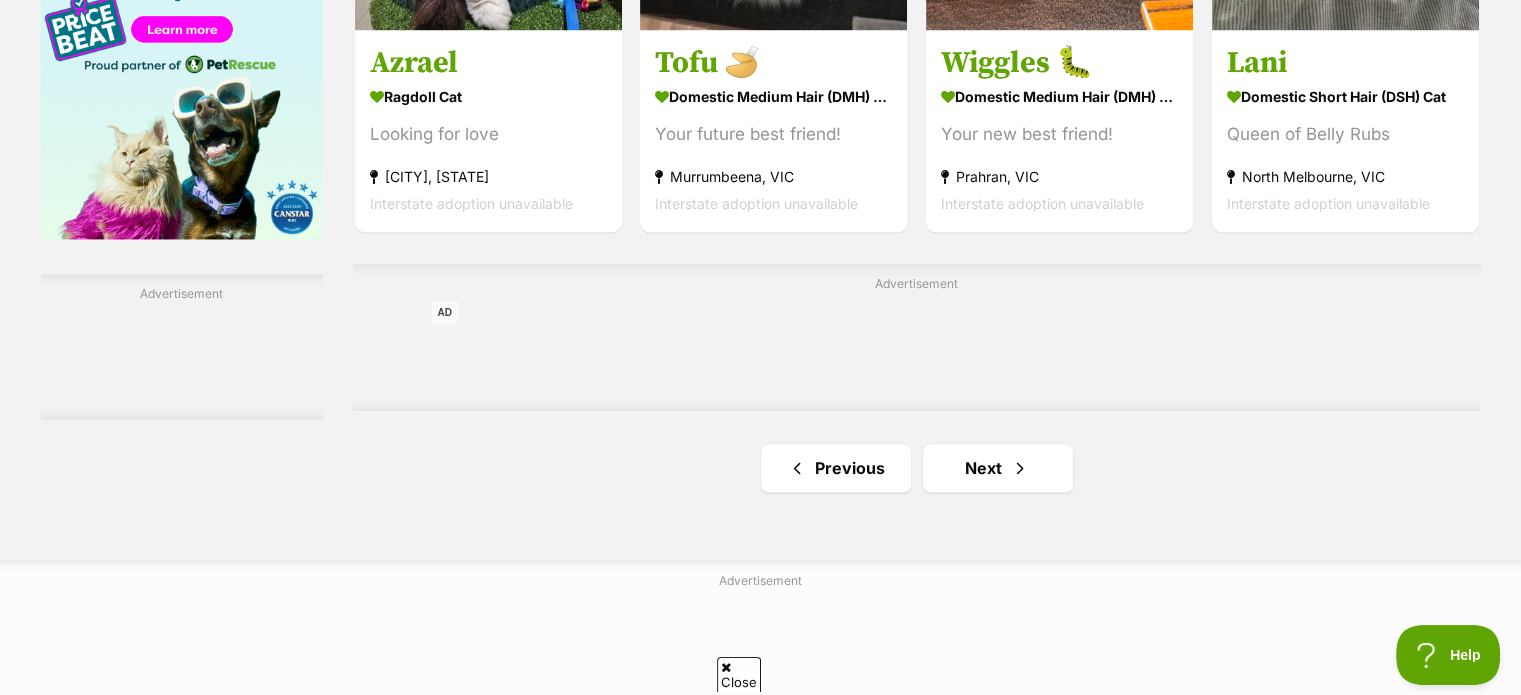 scroll, scrollTop: 3300, scrollLeft: 0, axis: vertical 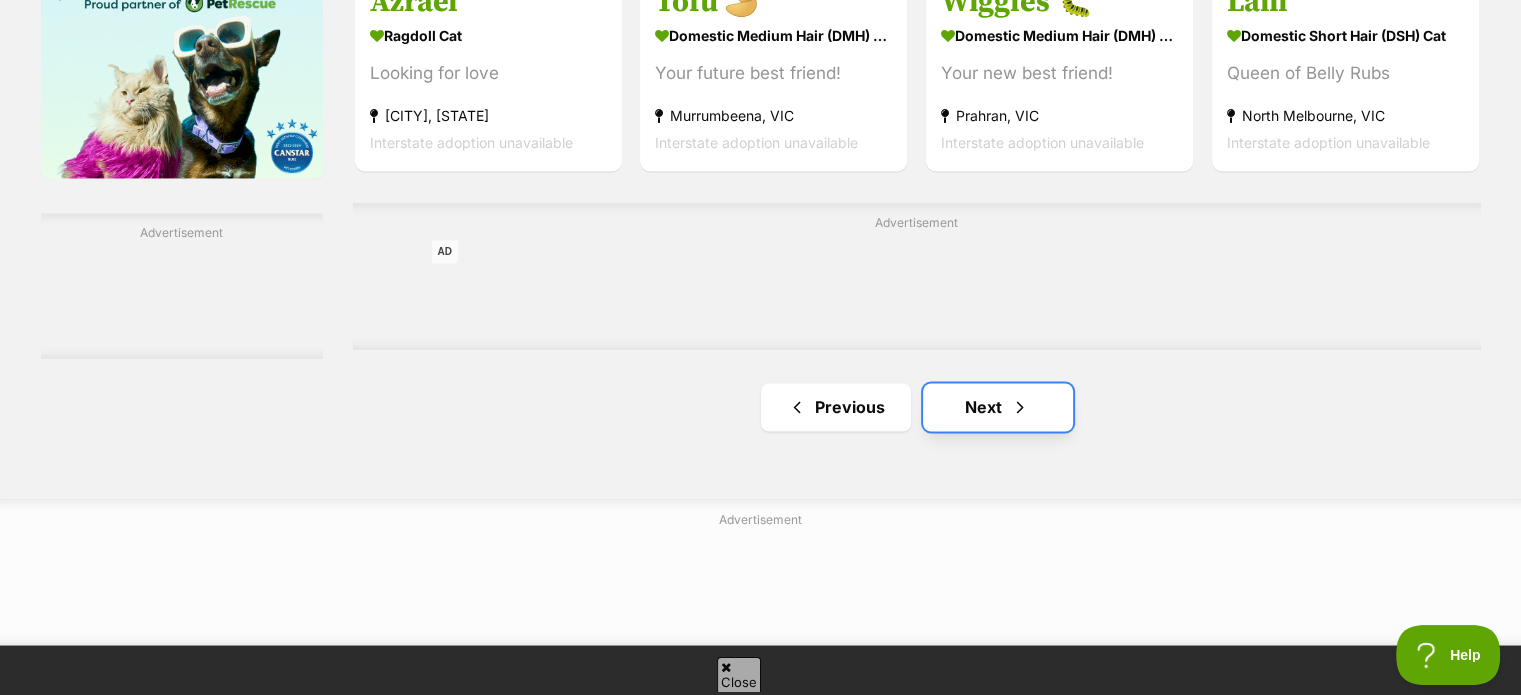 click on "Next" at bounding box center (998, 407) 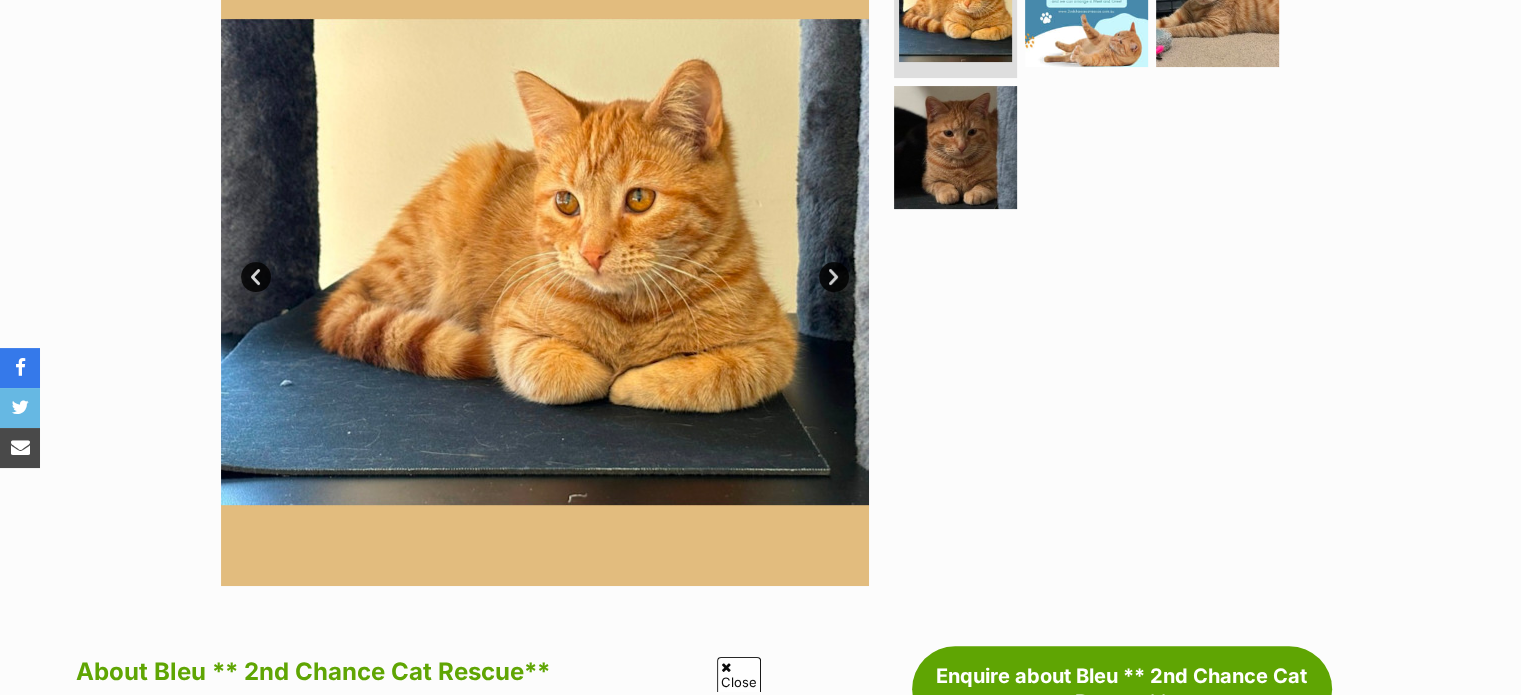 scroll, scrollTop: 528, scrollLeft: 0, axis: vertical 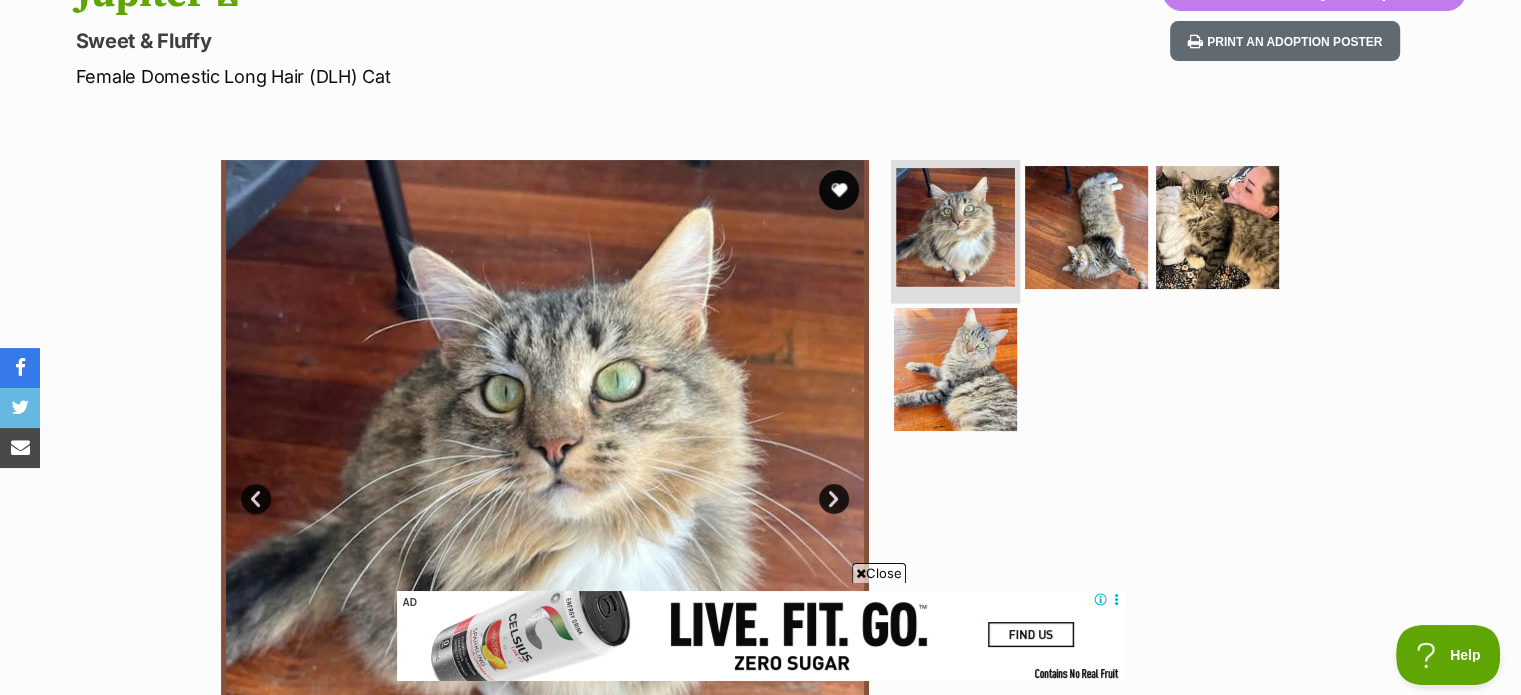 click at bounding box center [955, 227] 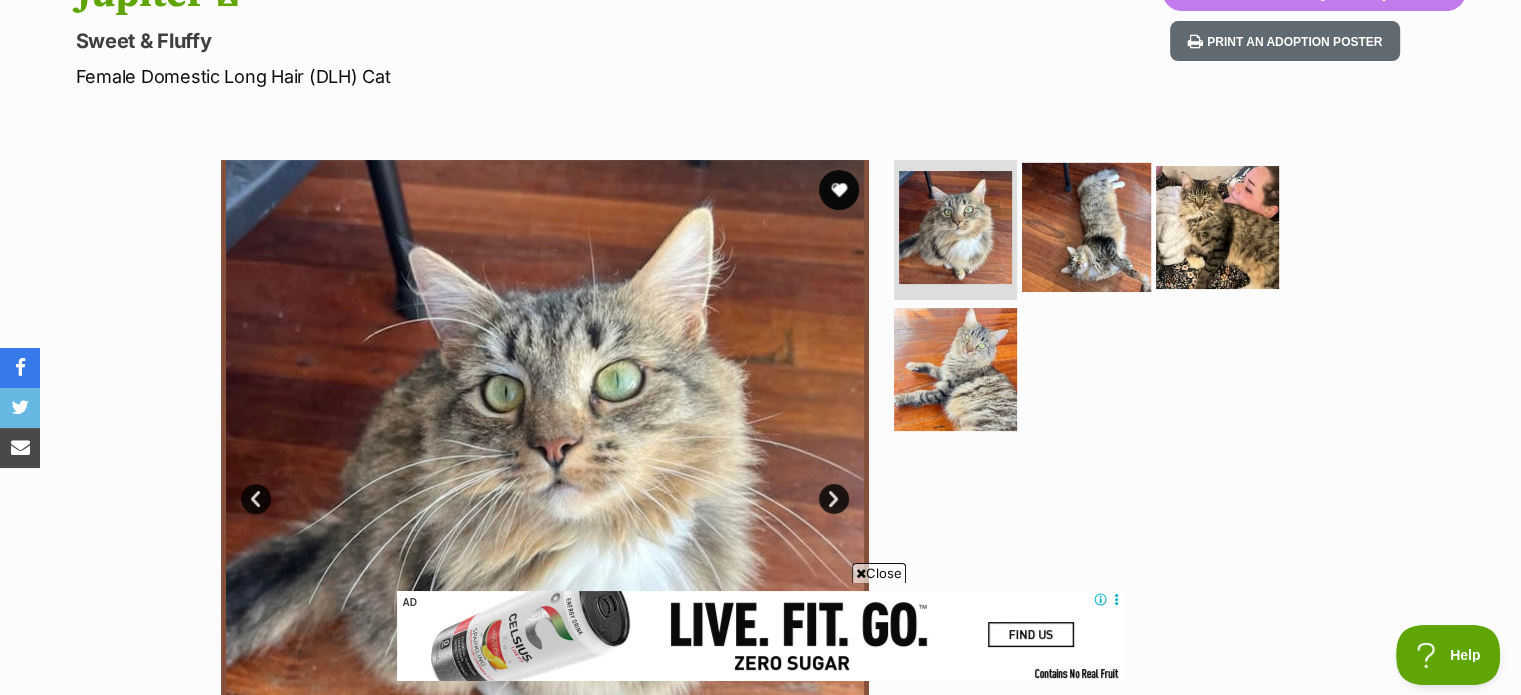 click at bounding box center (1086, 227) 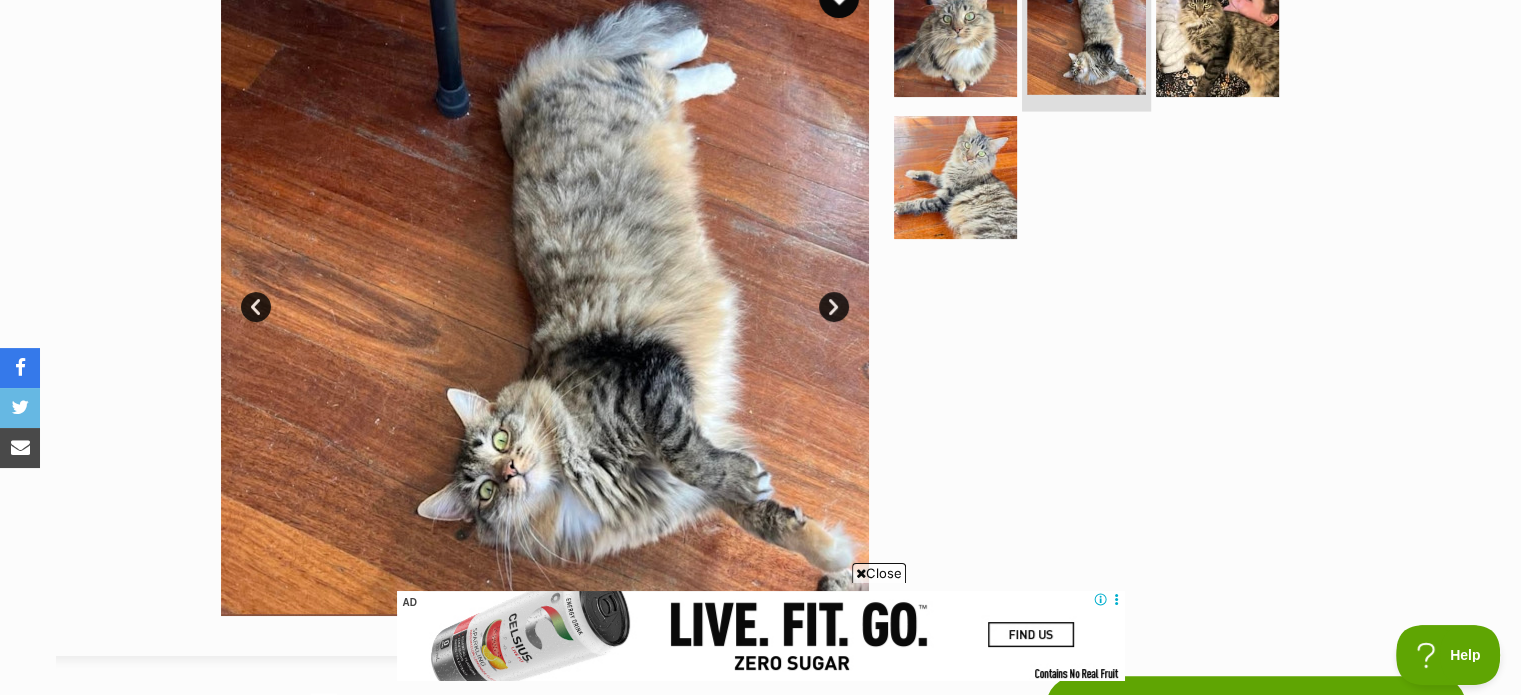 scroll, scrollTop: 456, scrollLeft: 0, axis: vertical 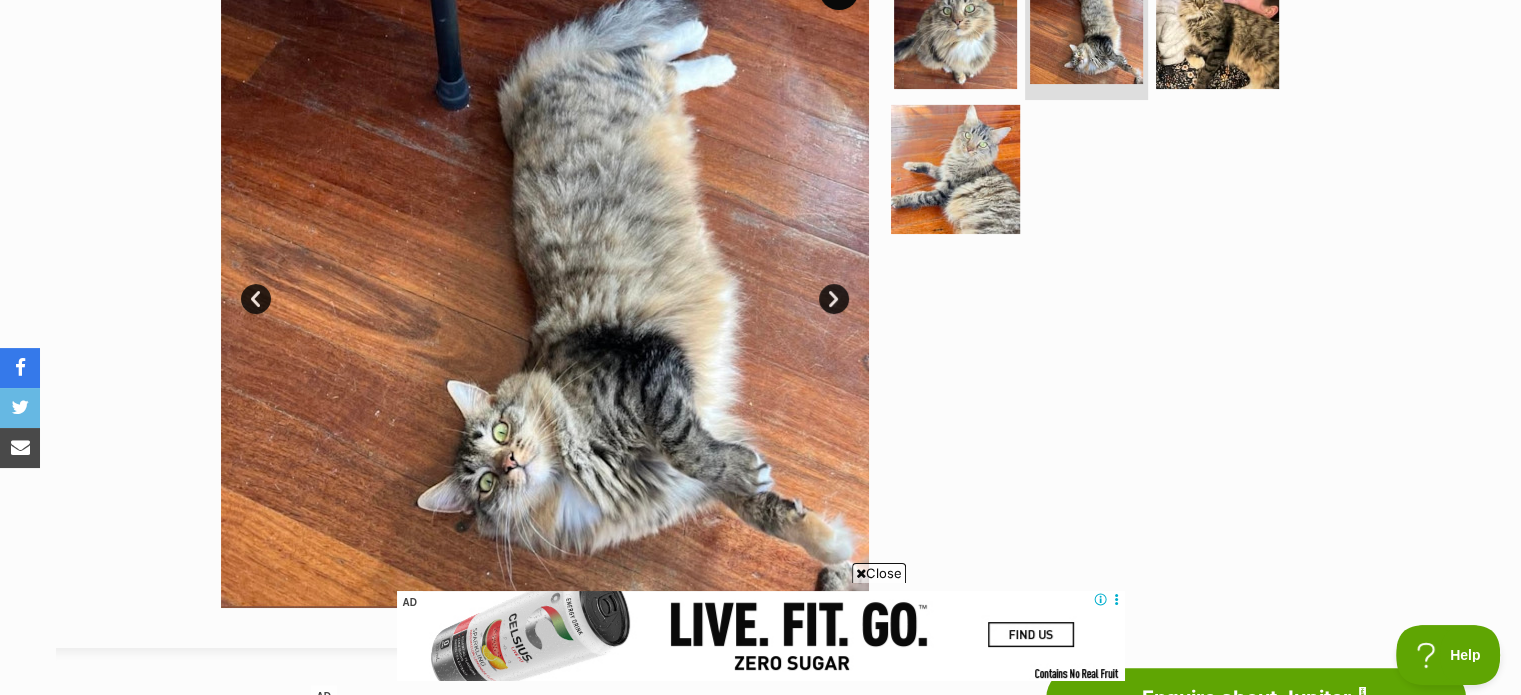 click at bounding box center [955, 168] 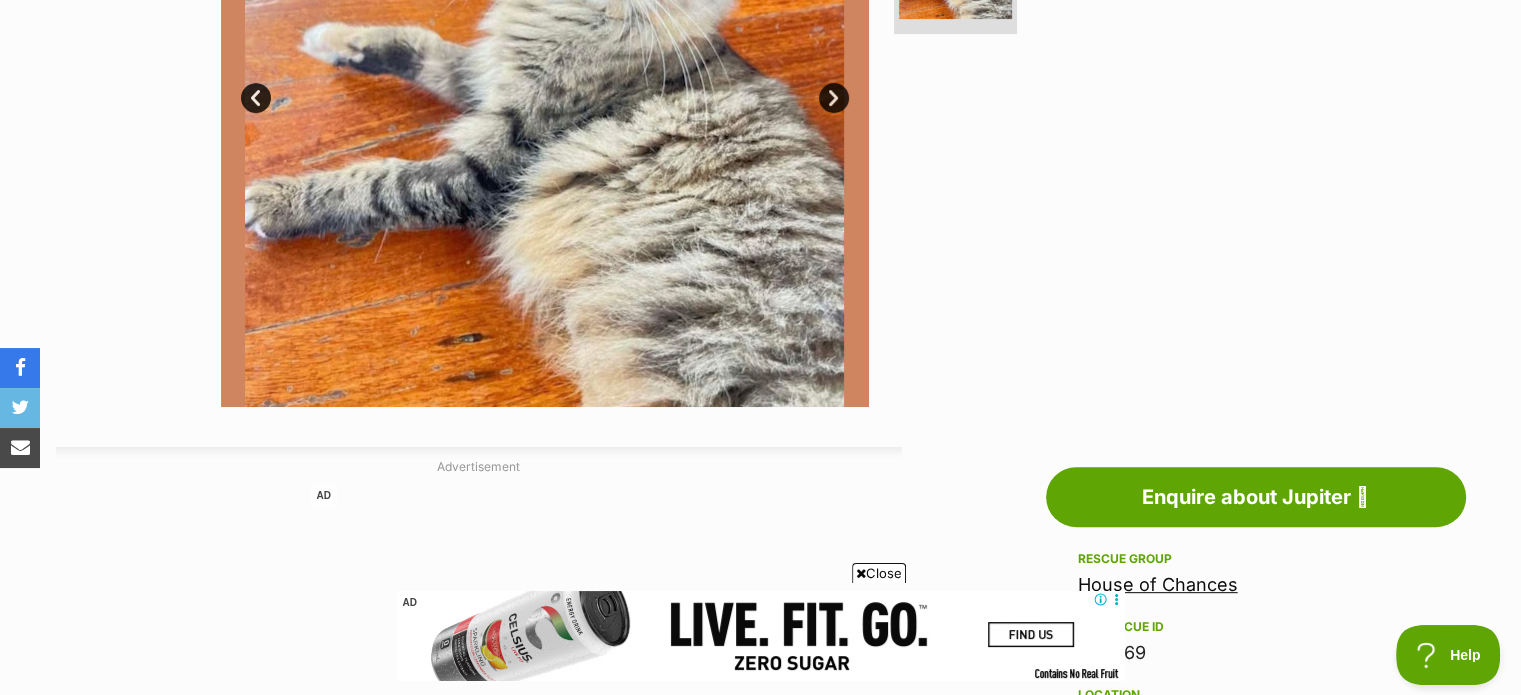 scroll, scrollTop: 700, scrollLeft: 0, axis: vertical 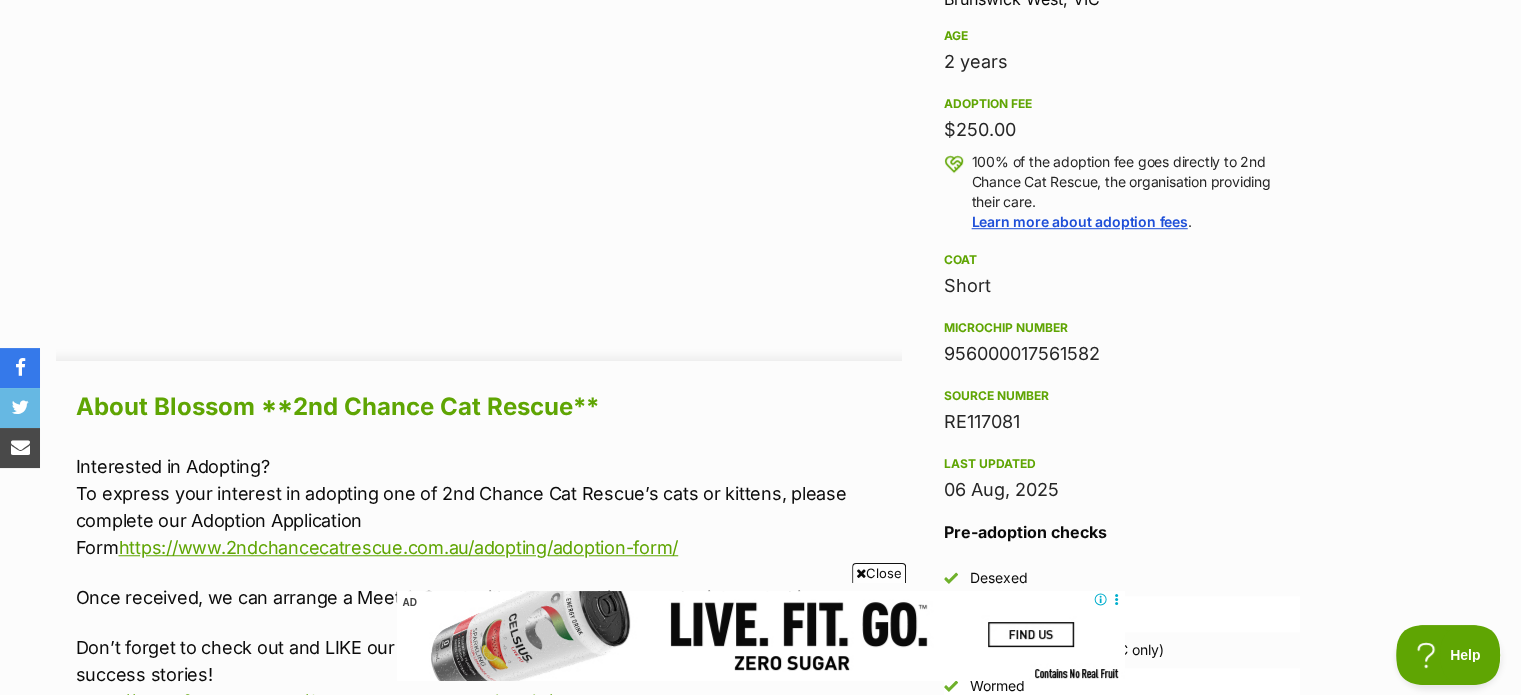 click on "Advertisement
AD
Adoption information
I've been adopted!
This pet is no longer available
On Hold
Enquire about Blossom **2nd Chance Cat Rescue**
Find available pets like this!
Rescue group
2nd Chance Cat Rescue
PetRescue ID
1089021
Location
[CITY], [STATE]
Age
2 years
Adoption fee
$250.00
100% of the adoption fee goes directly to 2nd Chance Cat Rescue, the organisation providing their care.
Learn more about adoption fees .
Coat
Short
Microchip number
956000017561582
Source number
RE117081
Last updated
06 Aug, 2025
Pre-adoption checks
Desexed
Vaccinated
Interstate adoption ([STATE] only)
Wormed
About Blossom **2nd Chance Cat Rescue**
Interested in Adopting?
https://www.2ndchancecatrescue.com.au/adopting/adoption-form/" at bounding box center [761, 1529] 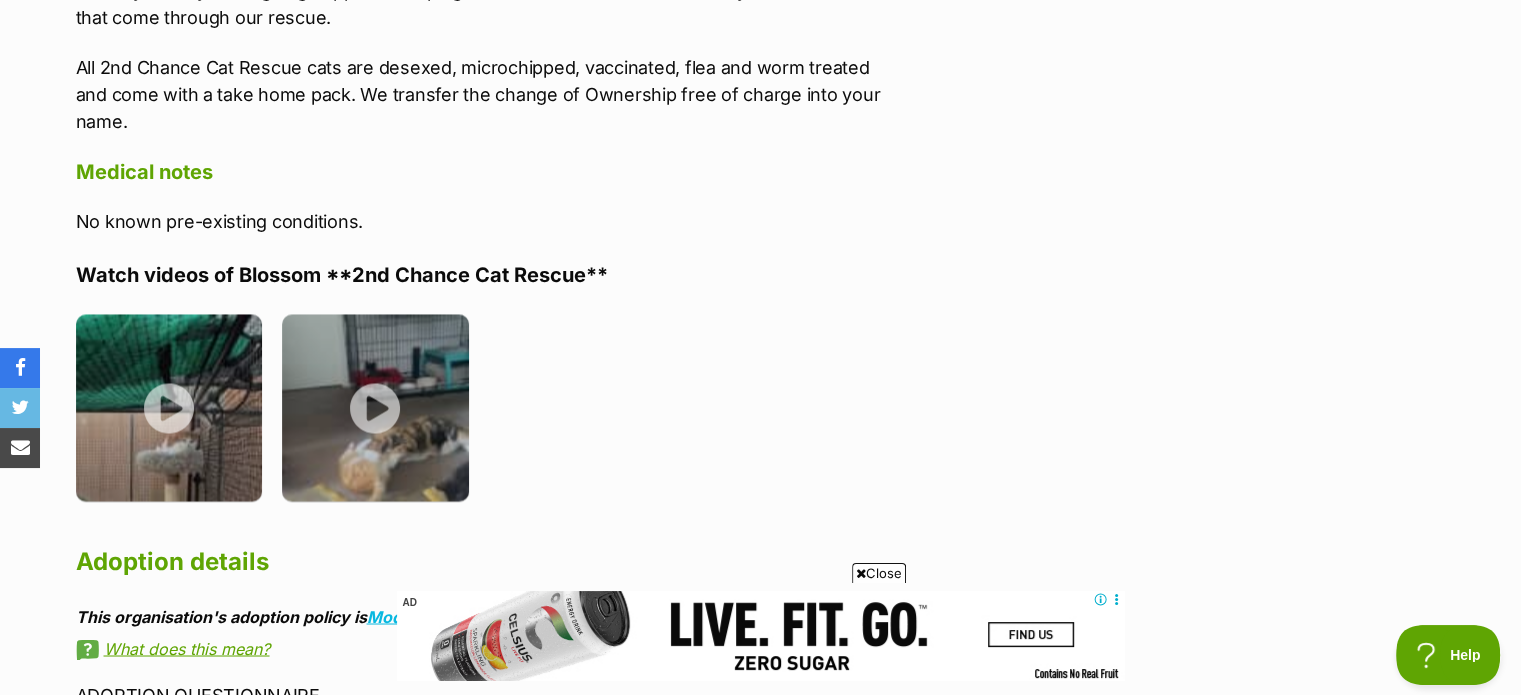 scroll, scrollTop: 3300, scrollLeft: 0, axis: vertical 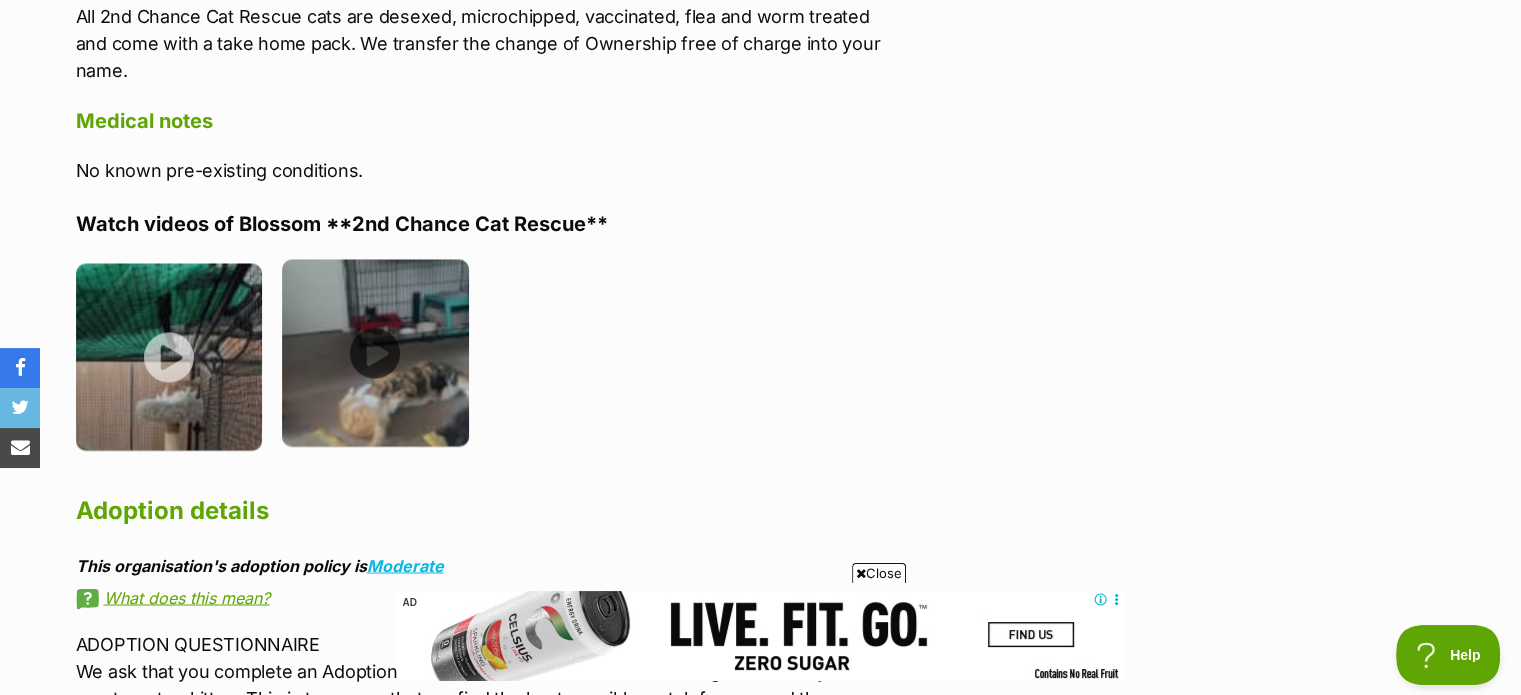 click at bounding box center [375, 352] 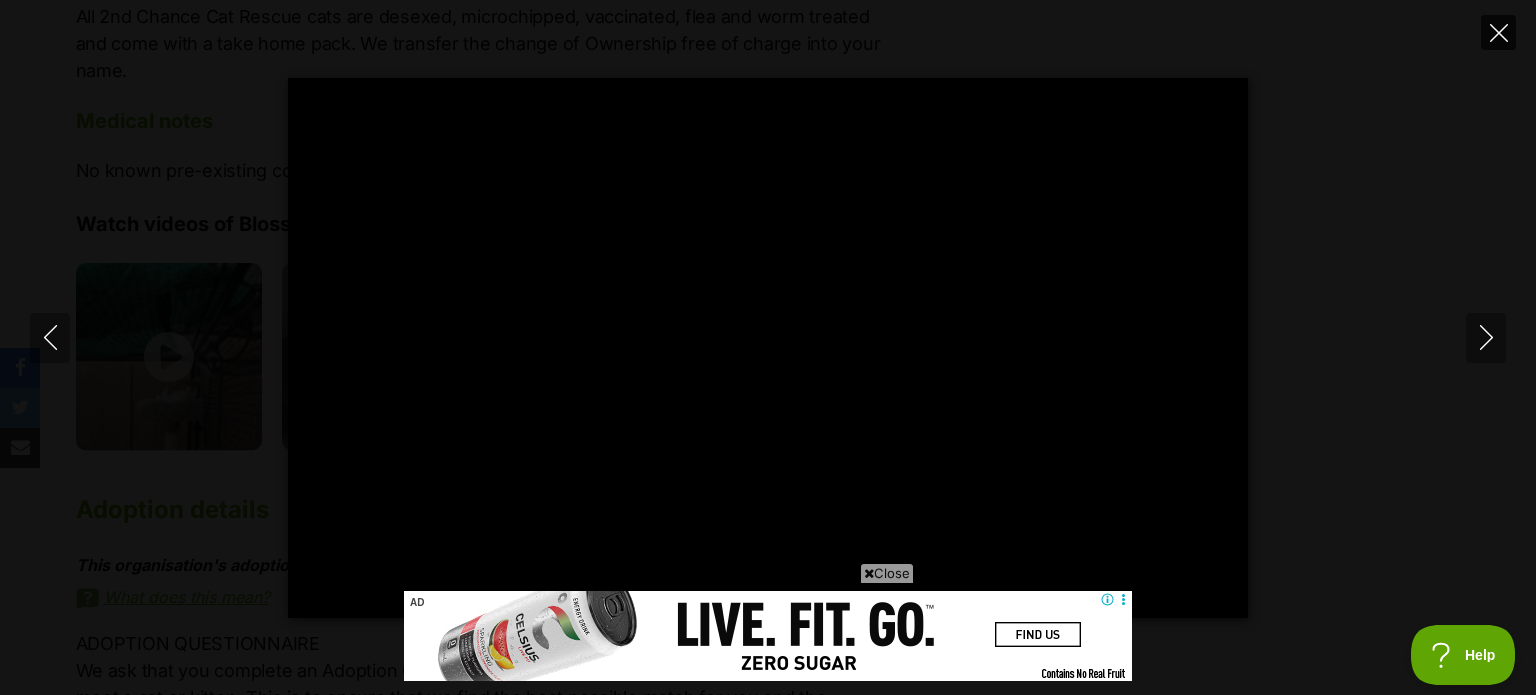 click 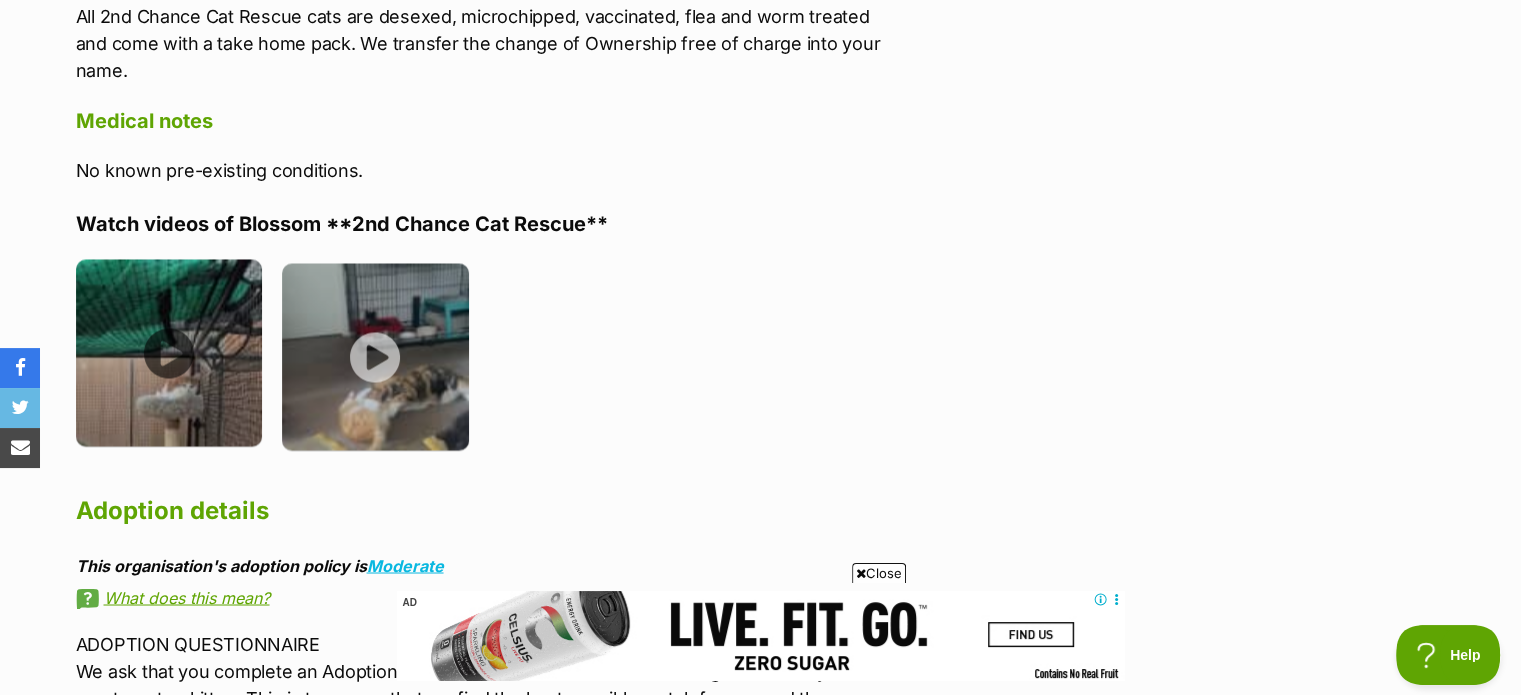 click at bounding box center (169, 352) 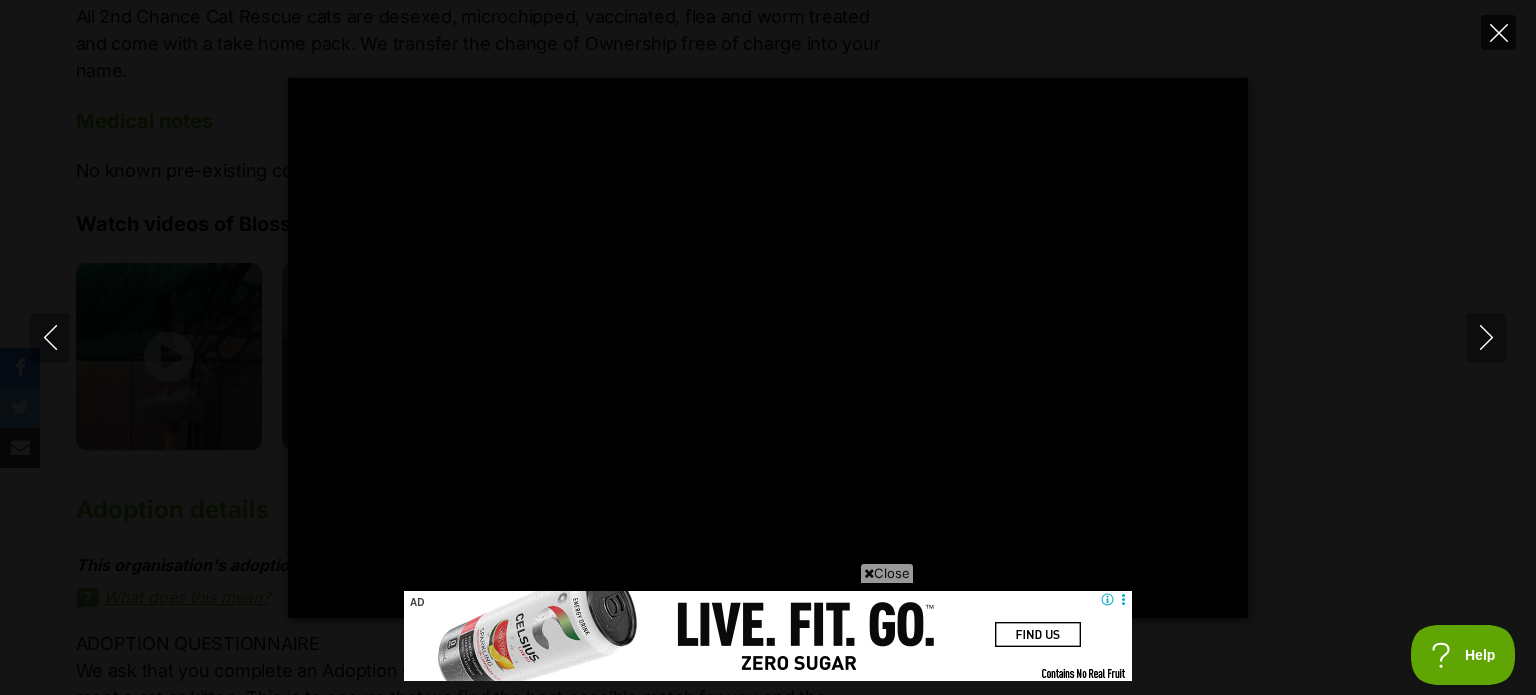 click 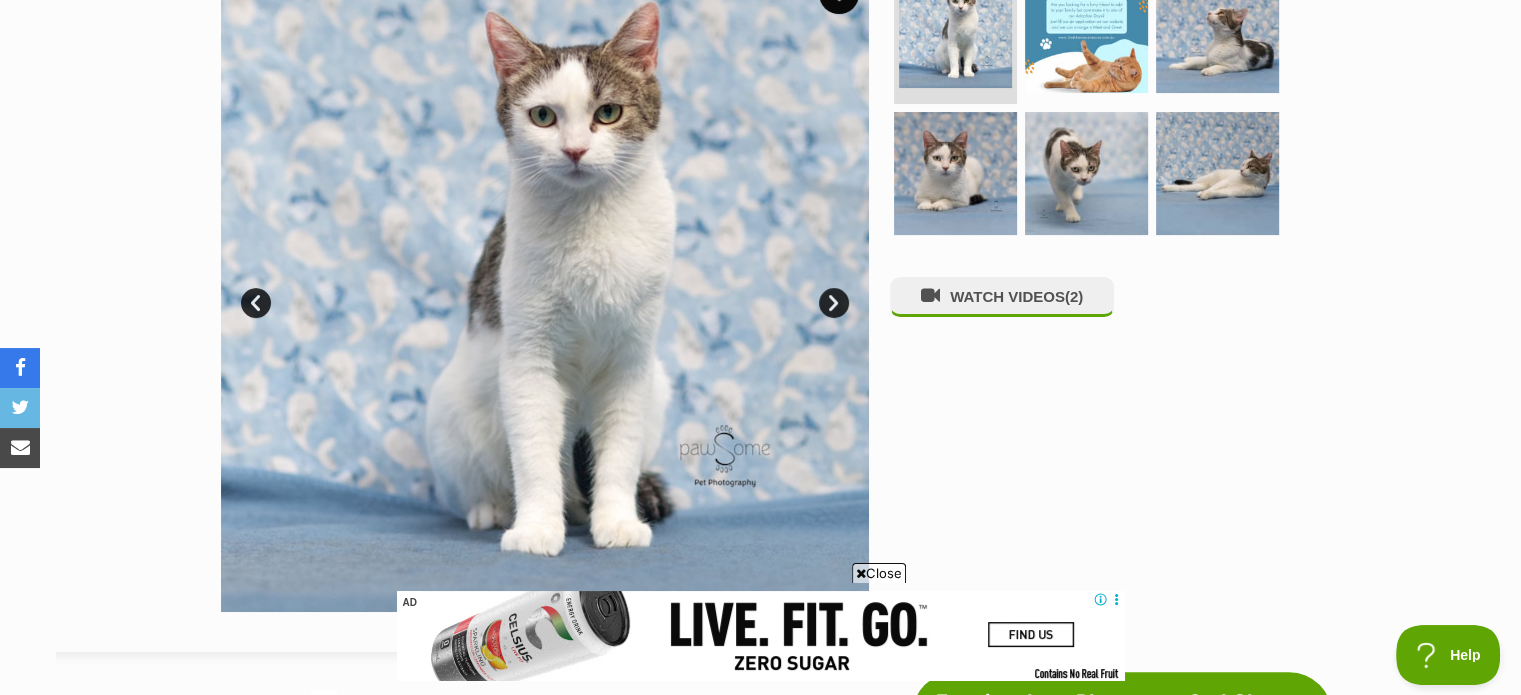 scroll, scrollTop: 300, scrollLeft: 0, axis: vertical 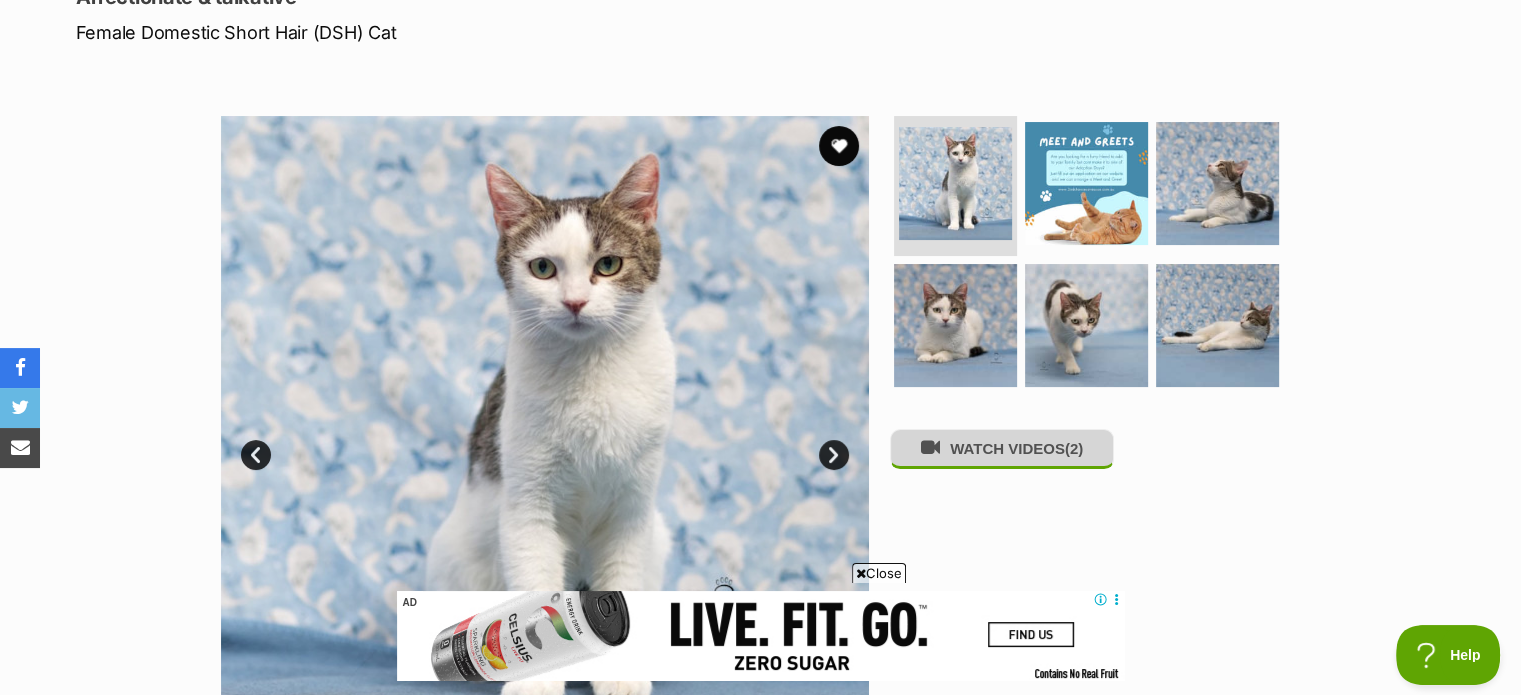 click on "WATCH VIDEOS
(2)" at bounding box center [1002, 448] 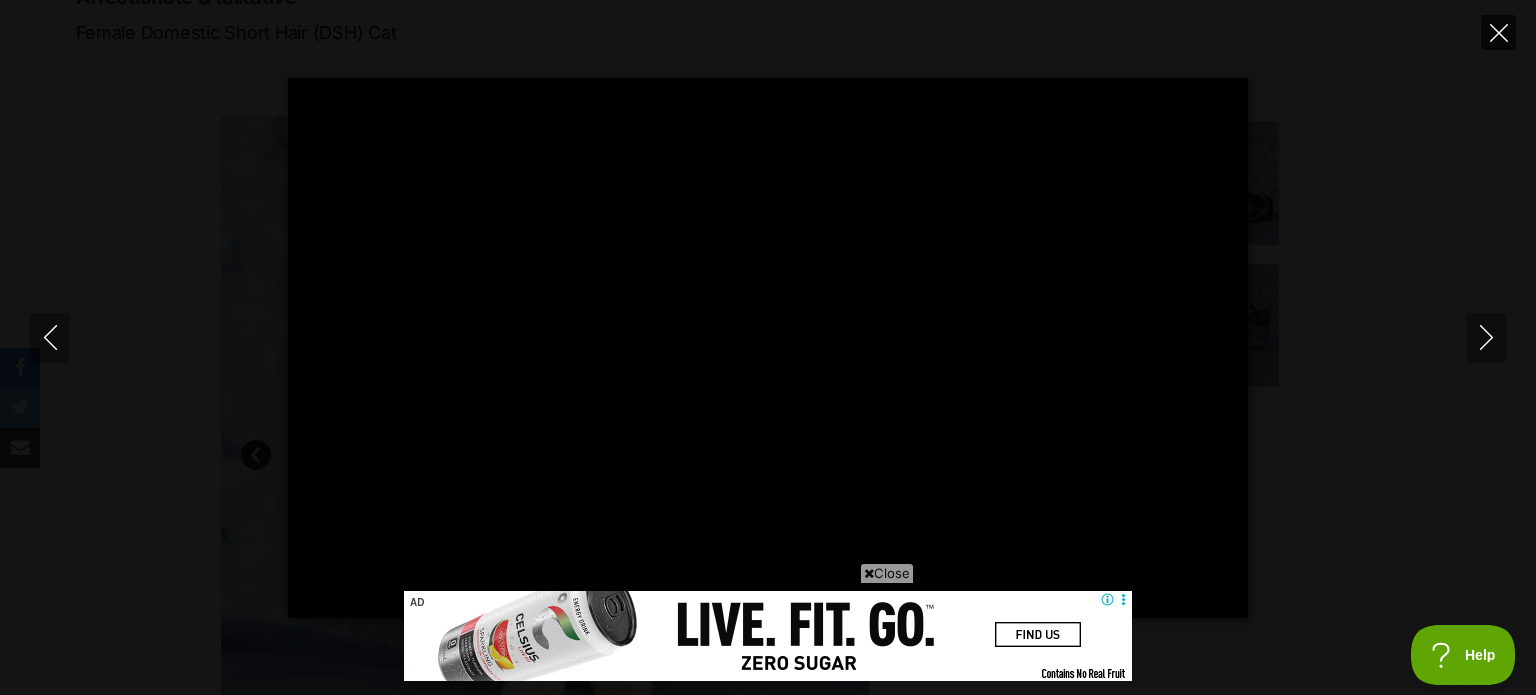 click 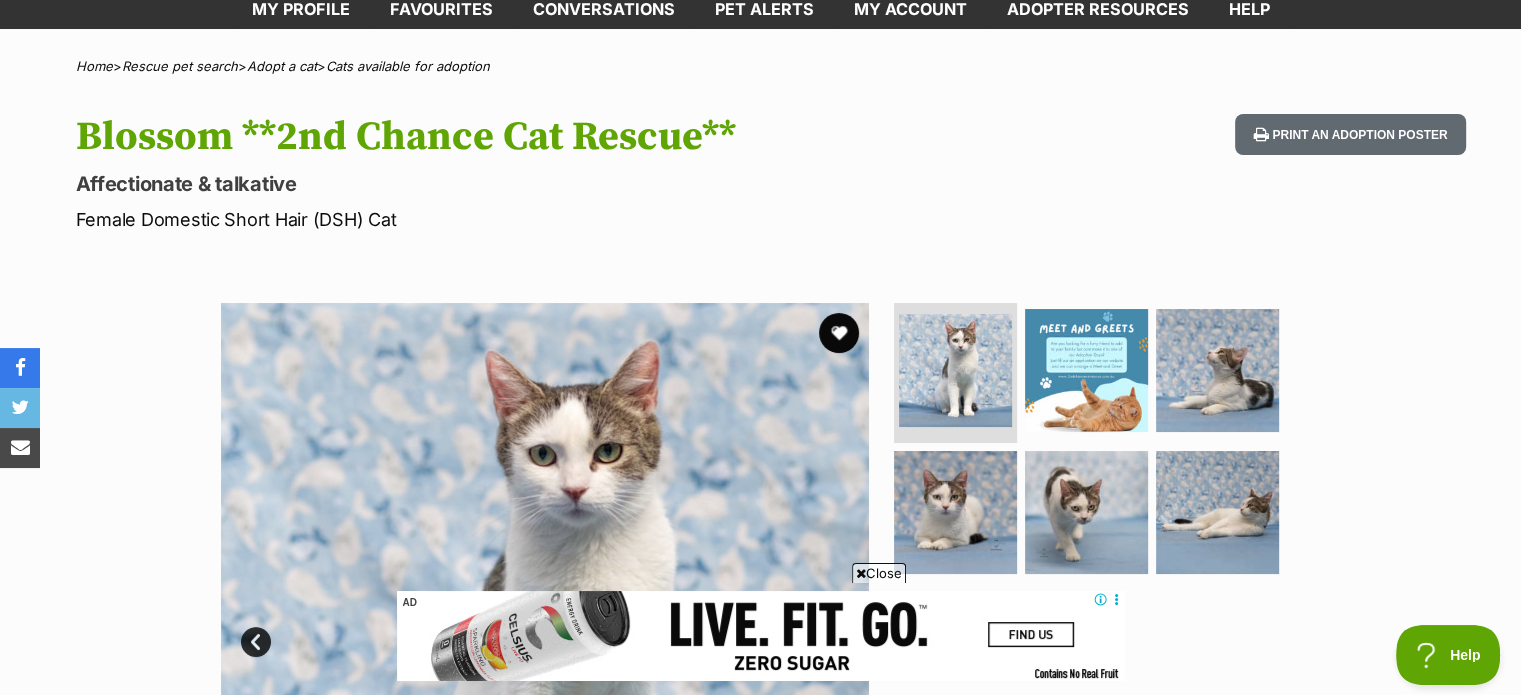 scroll, scrollTop: 0, scrollLeft: 0, axis: both 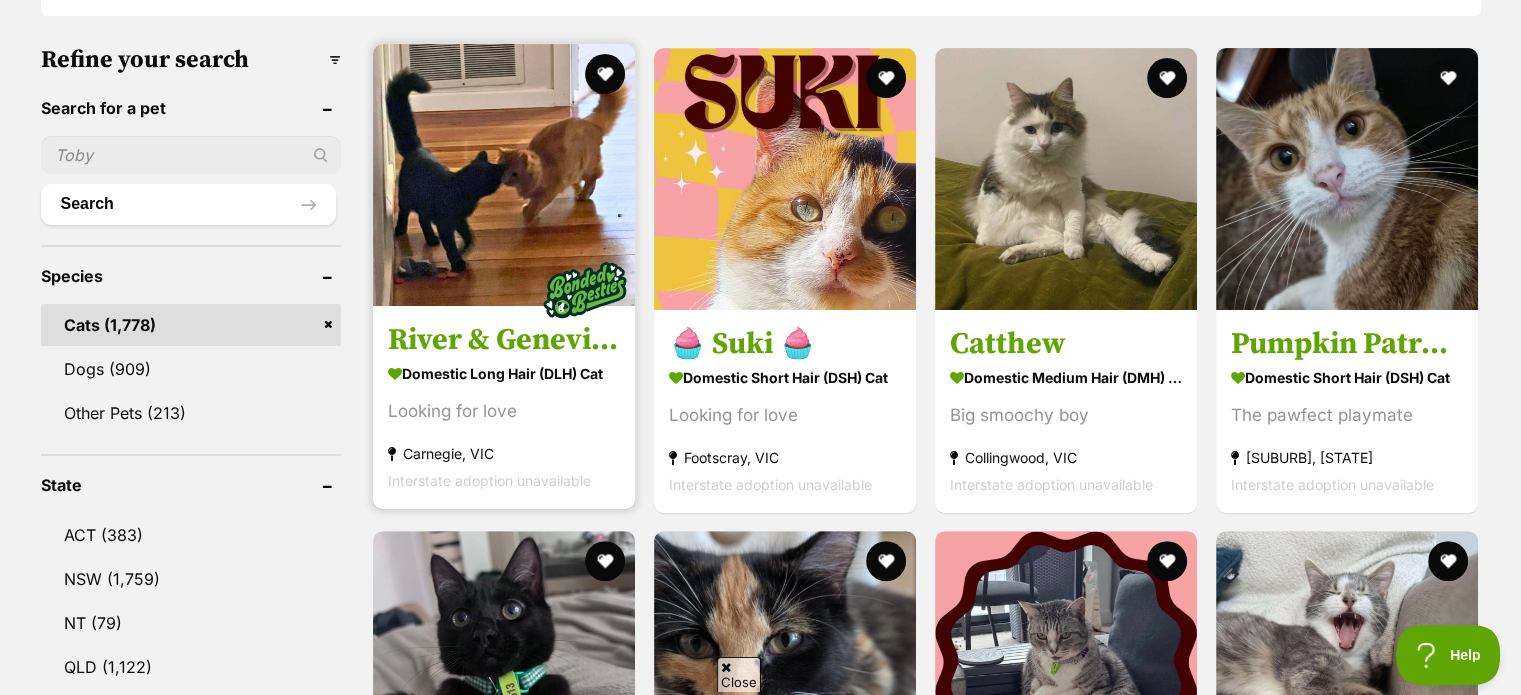 click at bounding box center (504, 175) 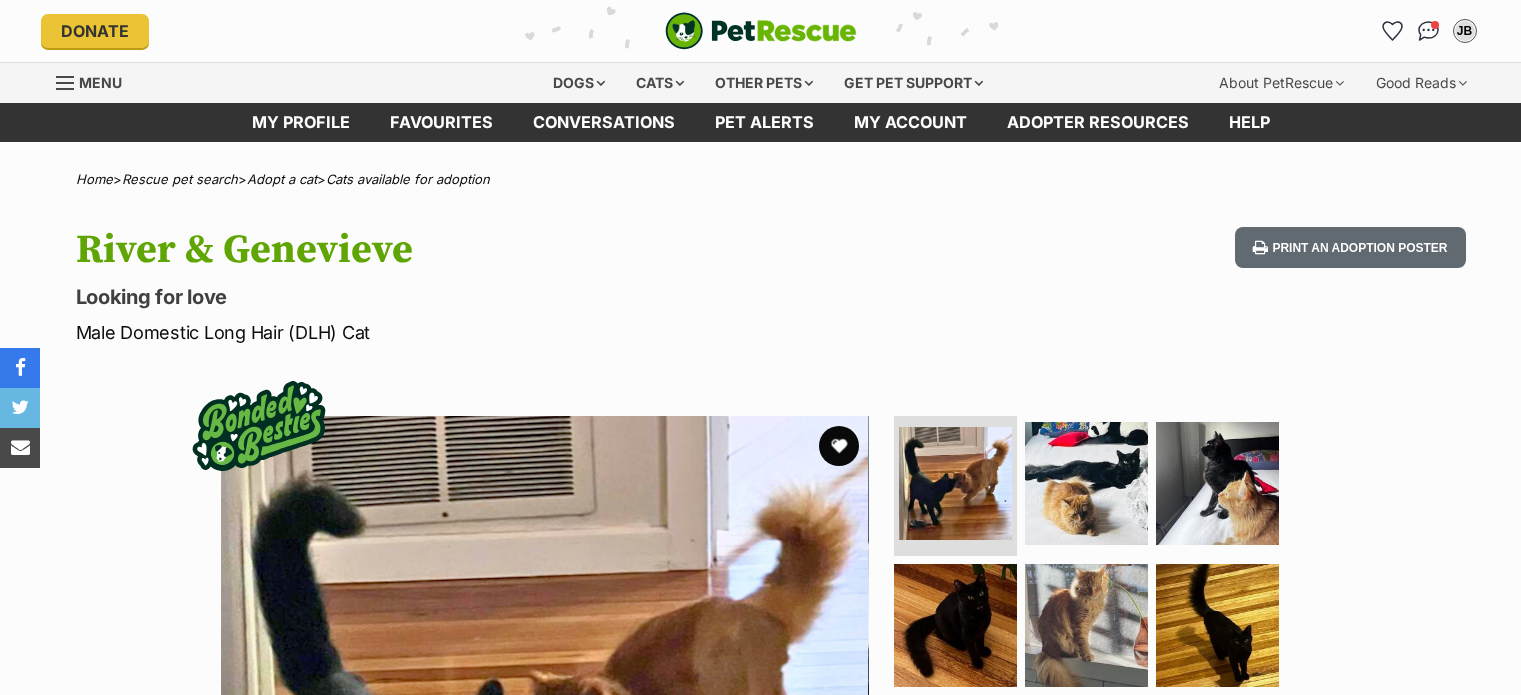 scroll, scrollTop: 0, scrollLeft: 0, axis: both 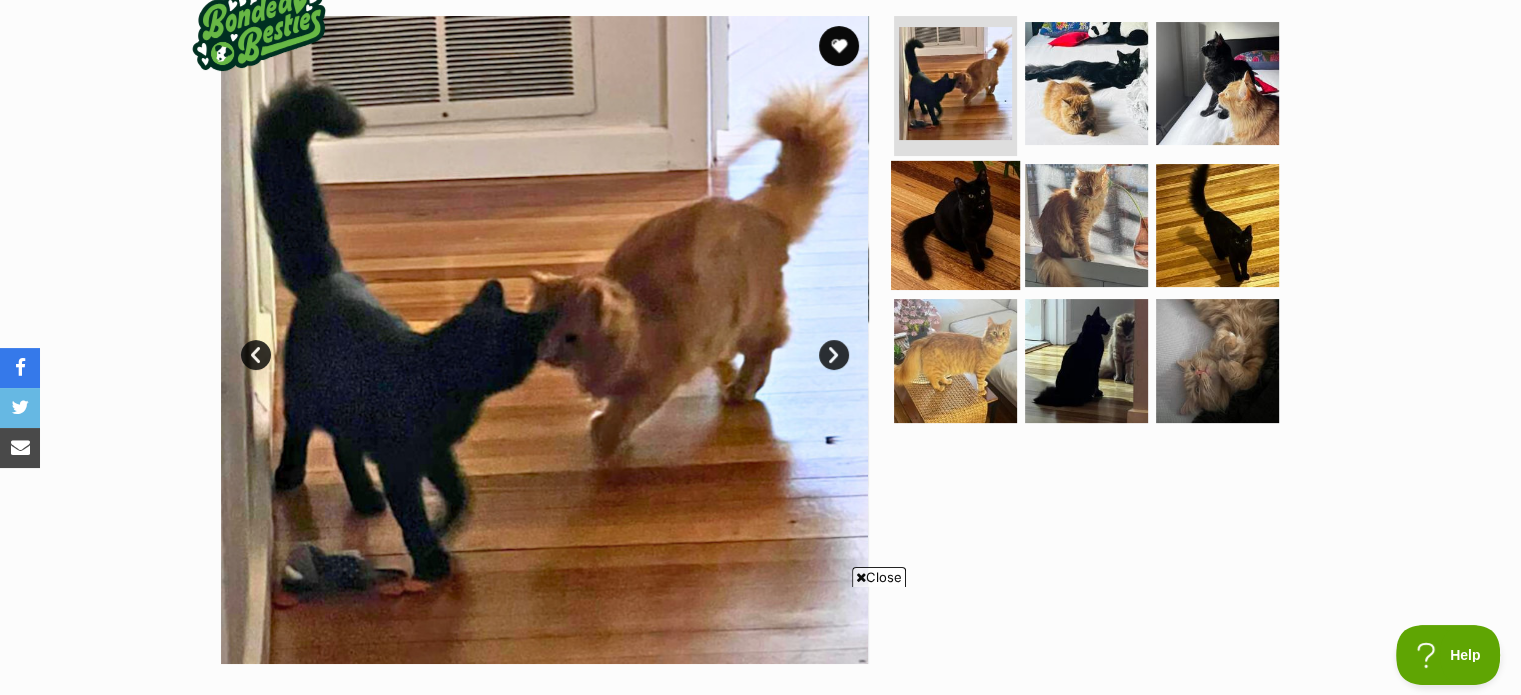 click at bounding box center (955, 224) 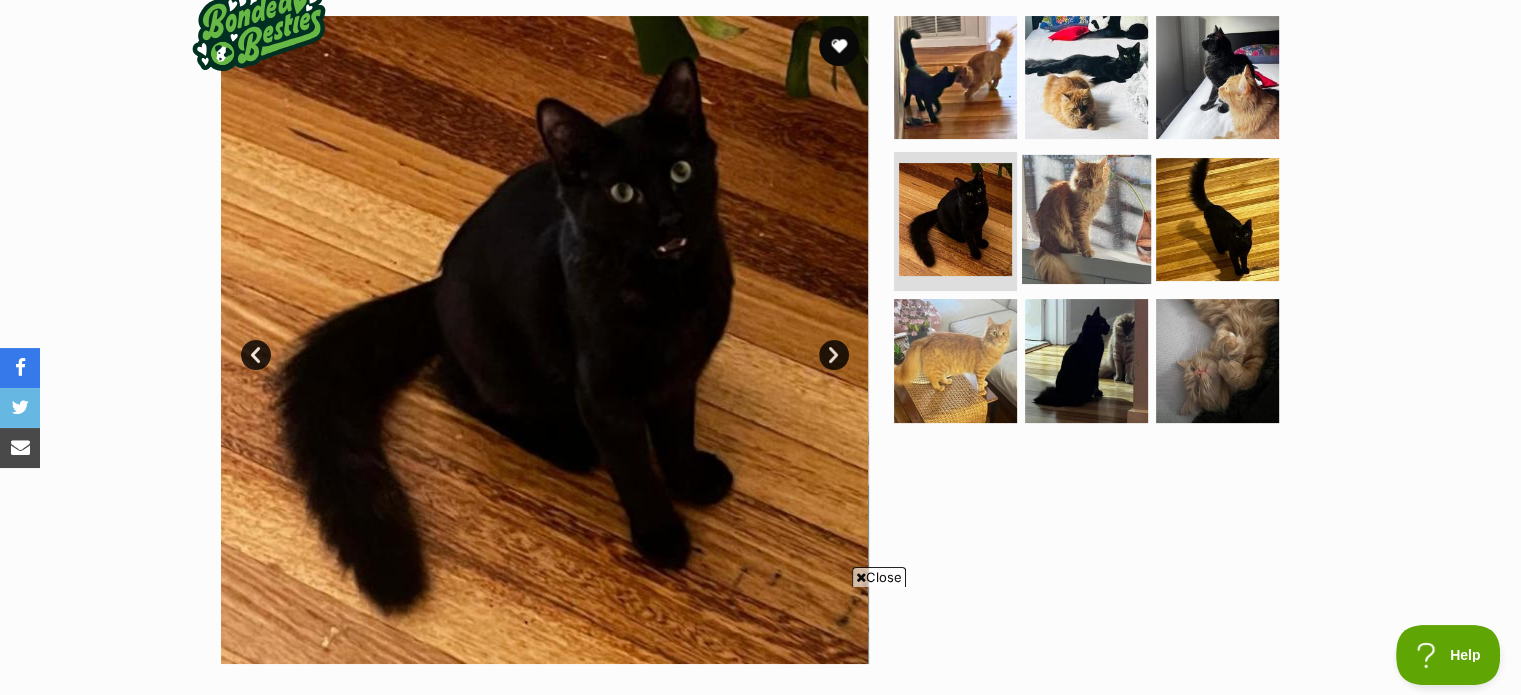 click at bounding box center [1086, 218] 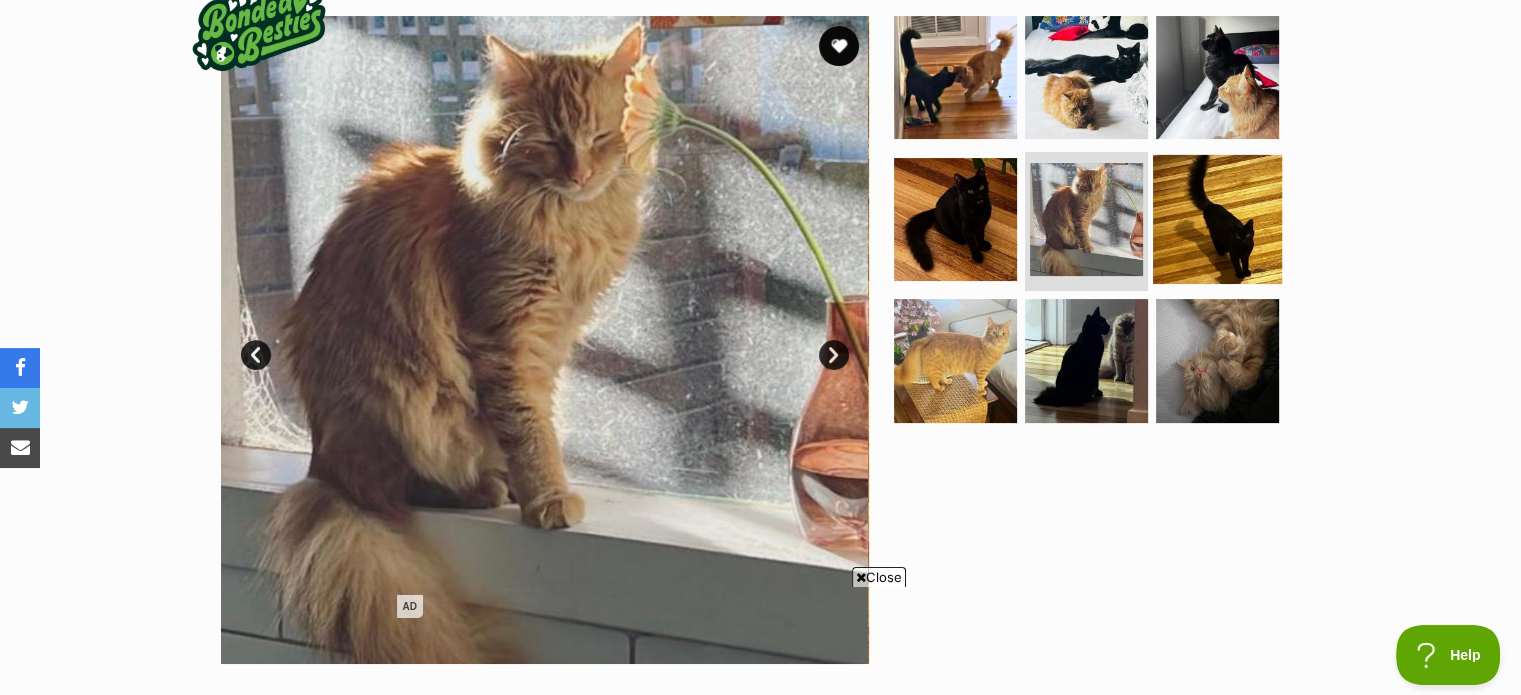 click at bounding box center (1217, 218) 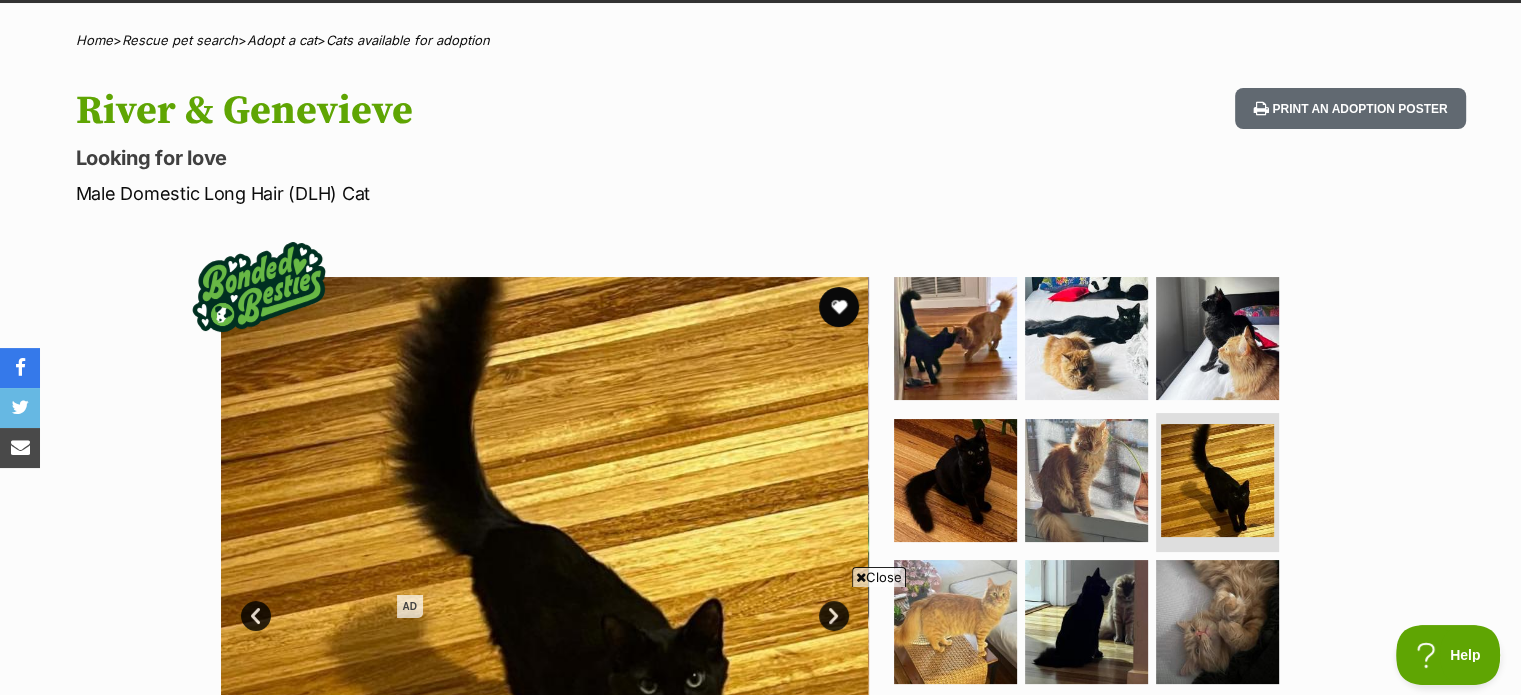 scroll, scrollTop: 0, scrollLeft: 0, axis: both 